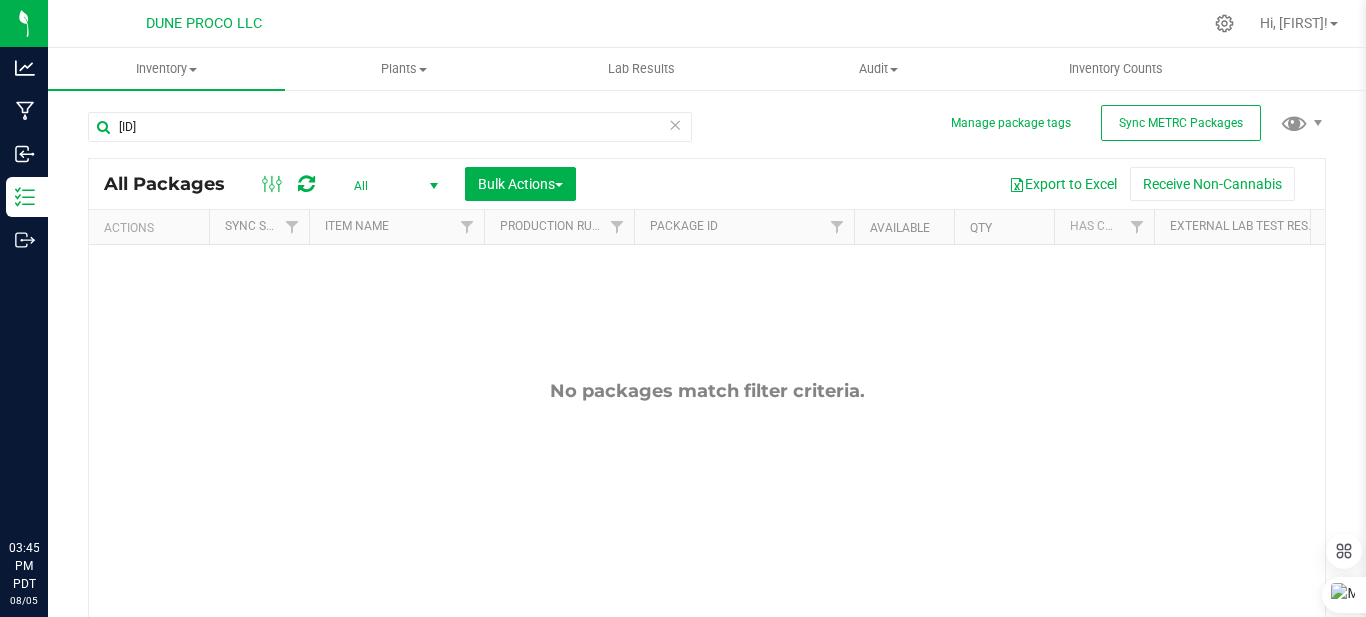 click on "[ID]" at bounding box center [390, 127] 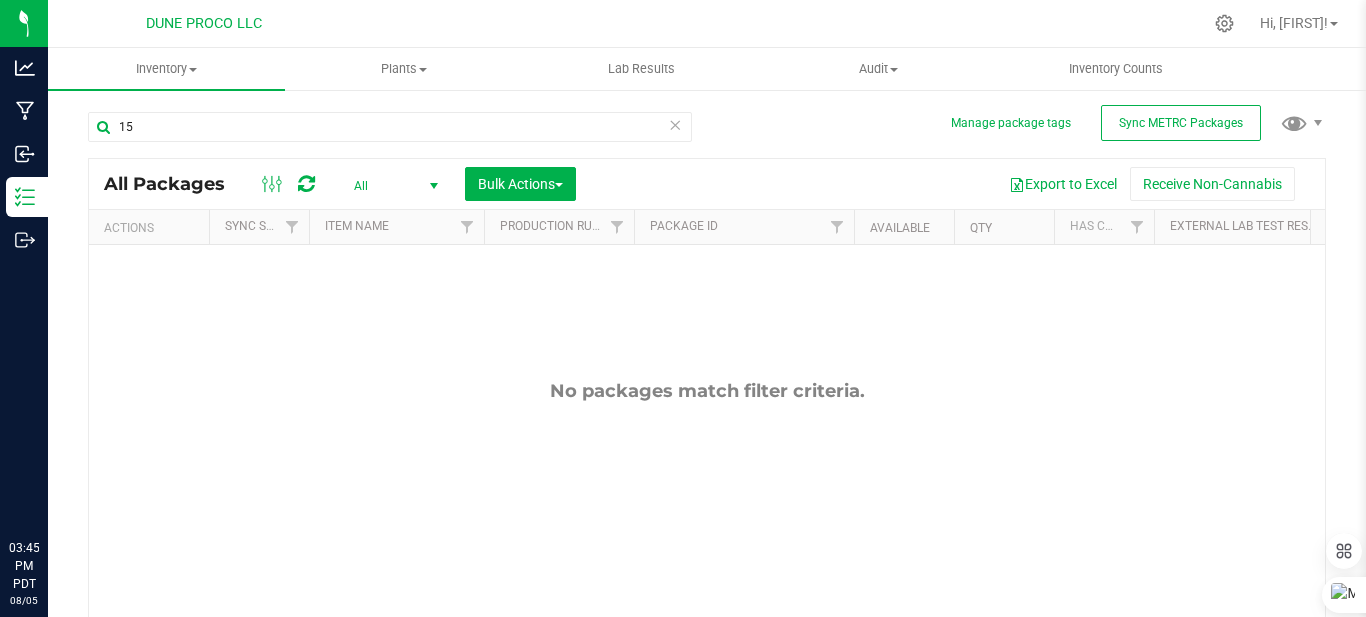 type on "1" 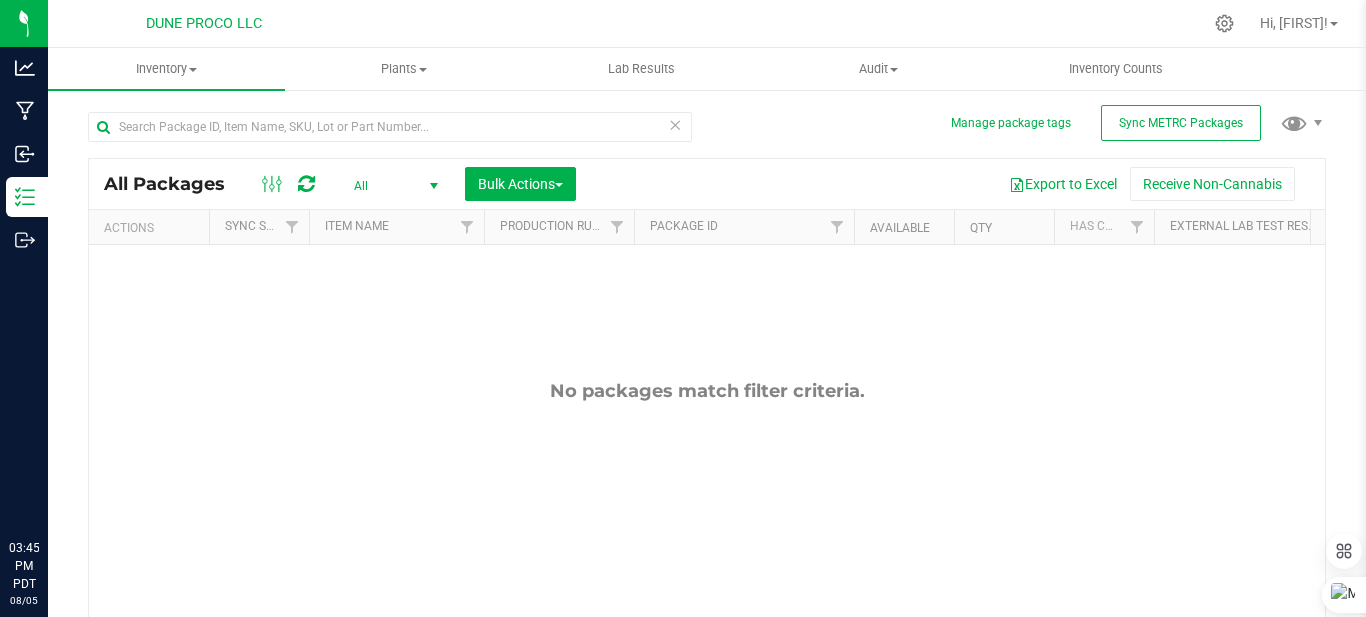 scroll, scrollTop: 0, scrollLeft: 0, axis: both 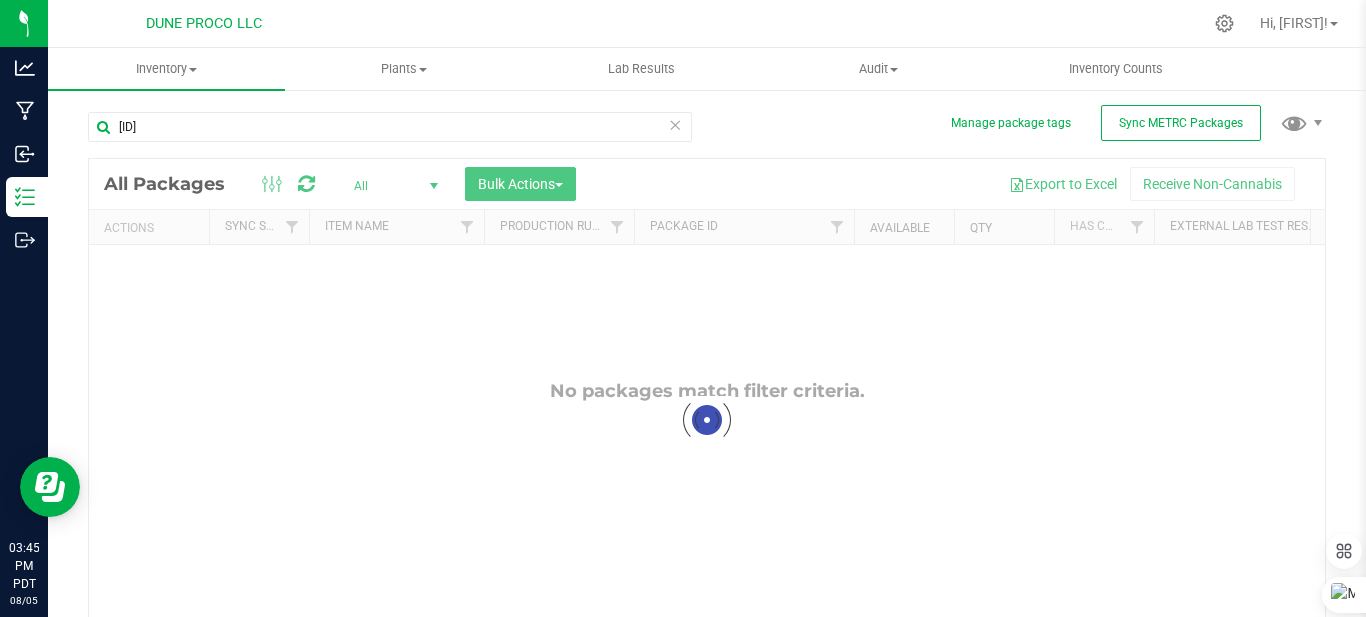 type on "[ID]" 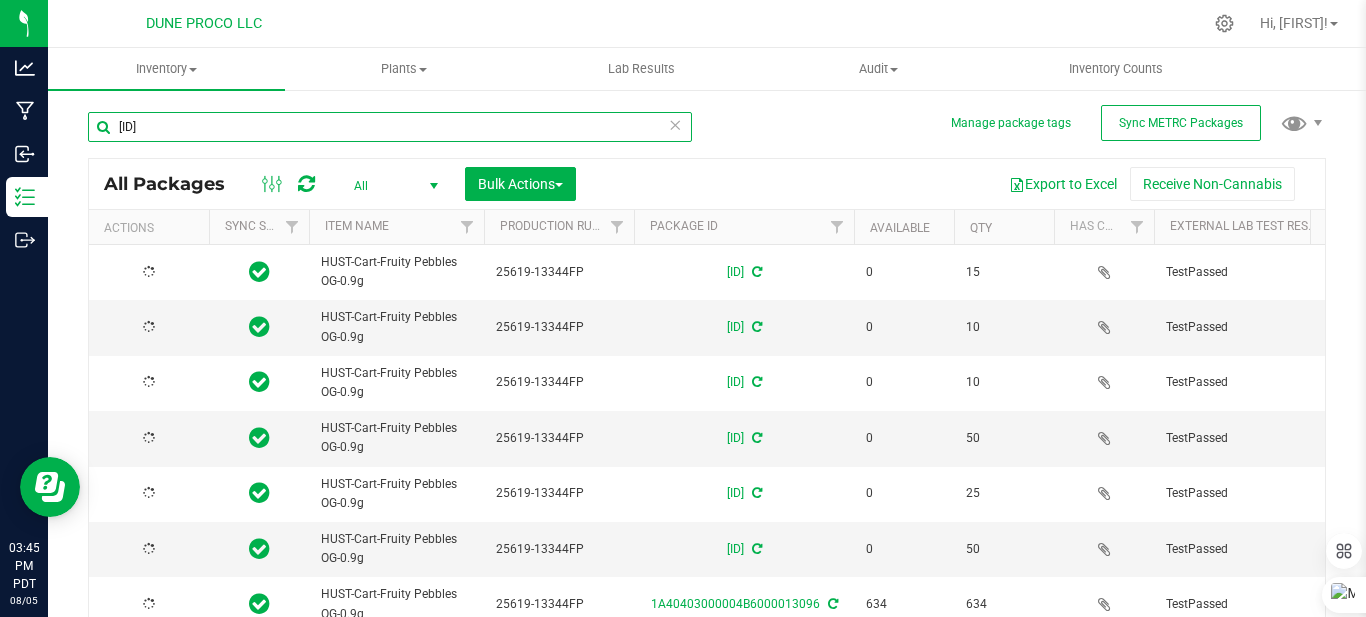 type on "2025-06-19" 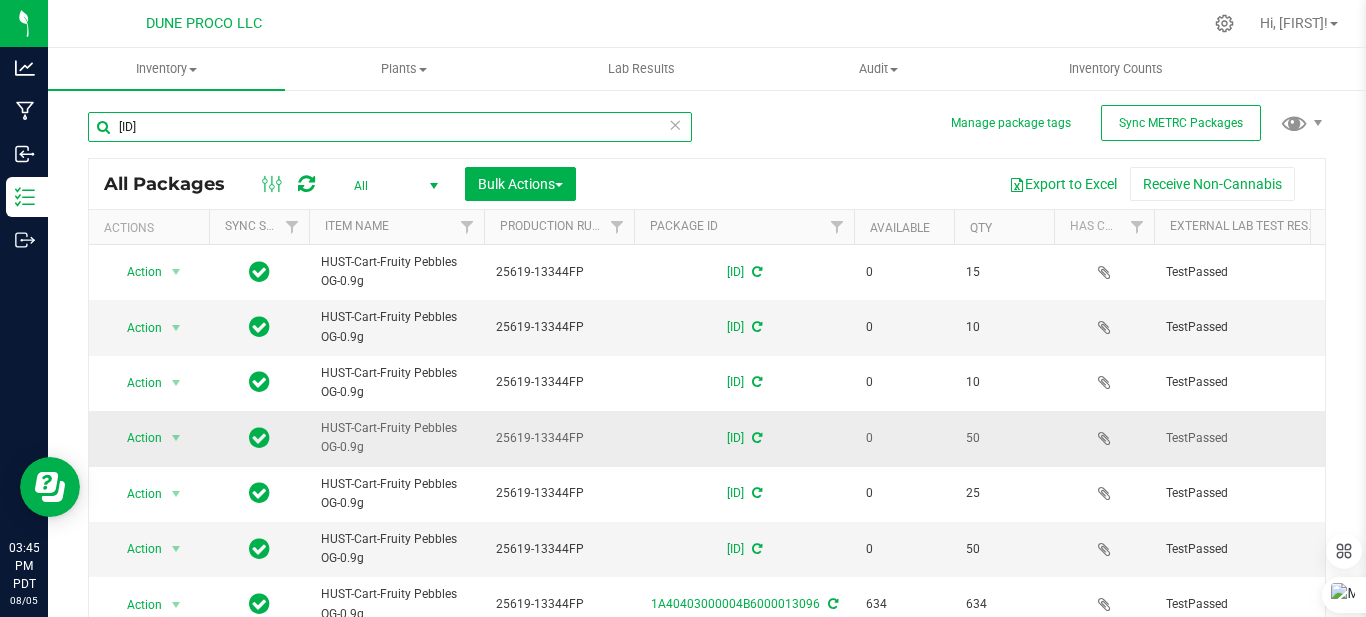 scroll, scrollTop: 180, scrollLeft: 0, axis: vertical 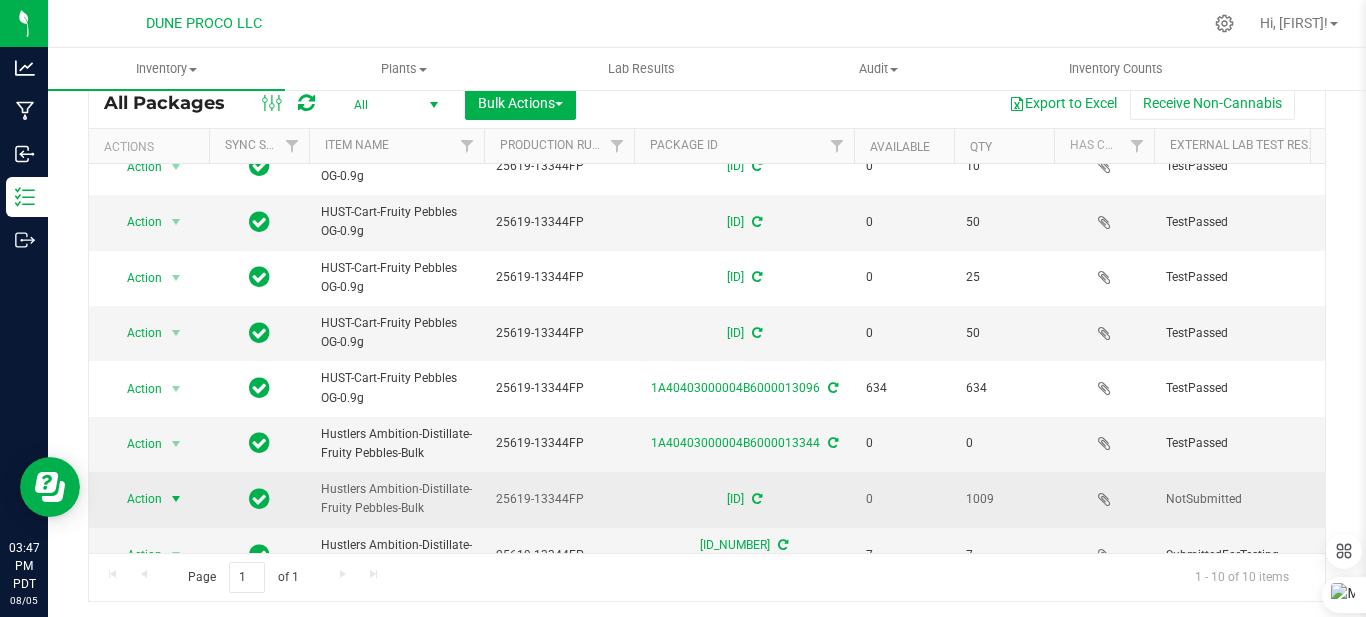 click at bounding box center (176, 499) 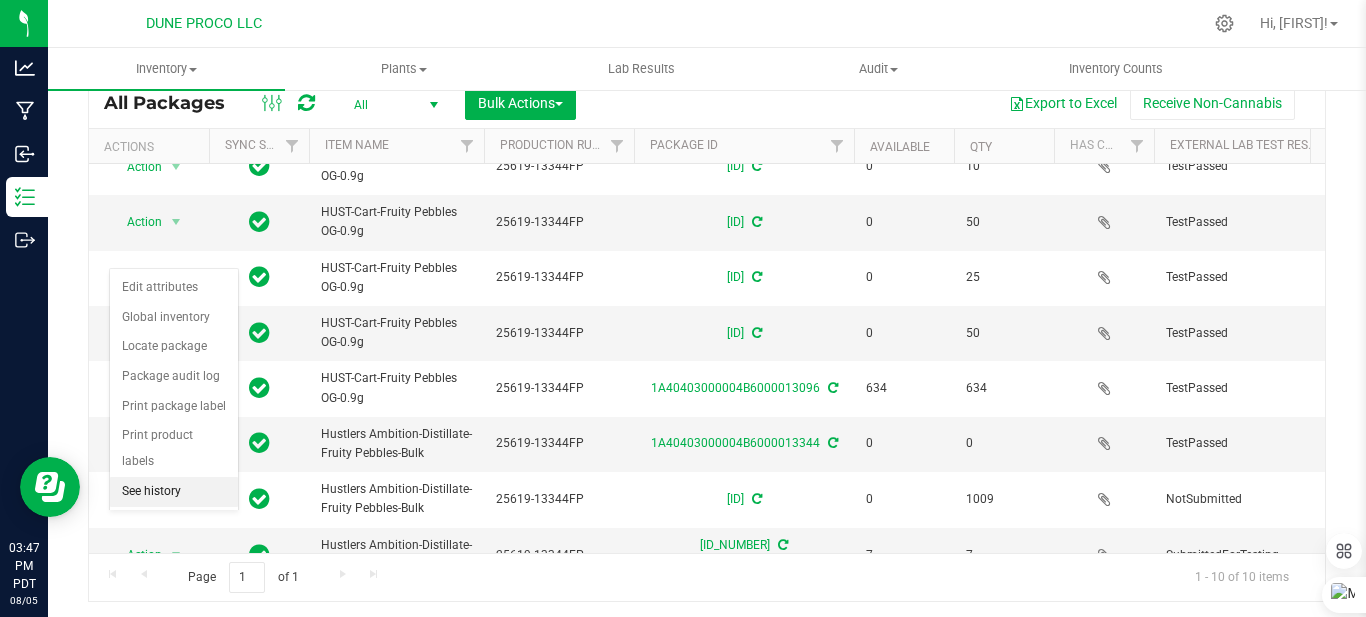 click on "See history" at bounding box center (174, 492) 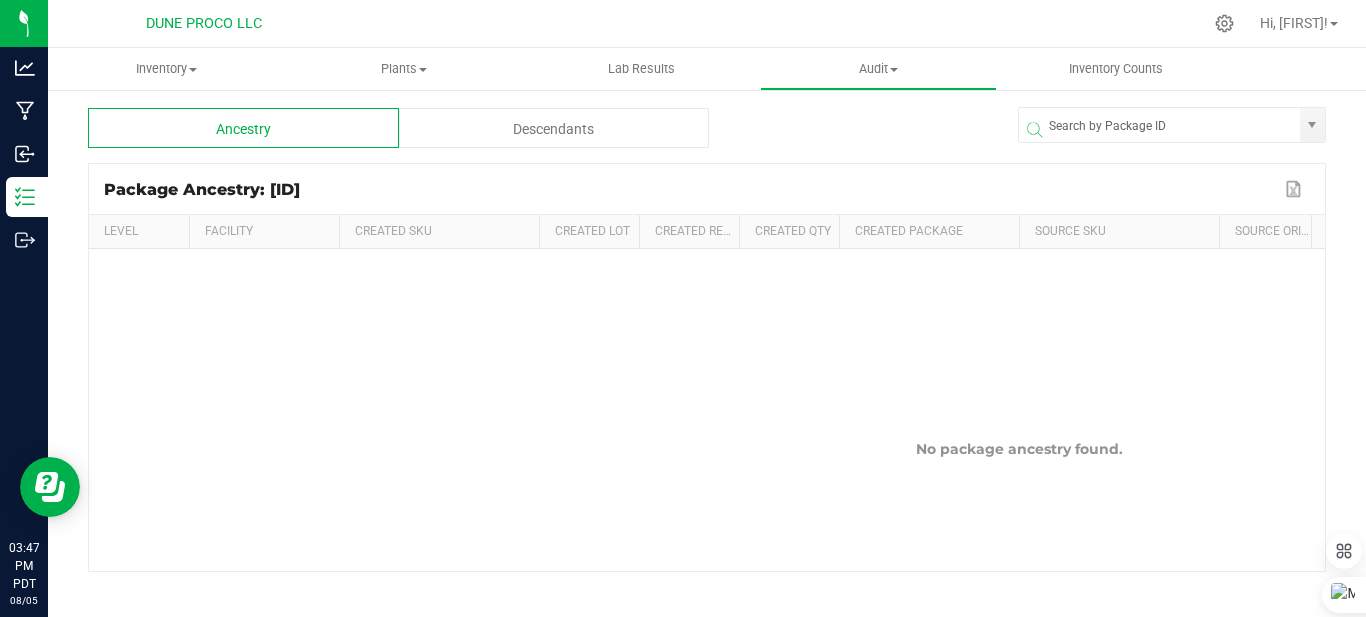 click on "Descendants" at bounding box center [554, 128] 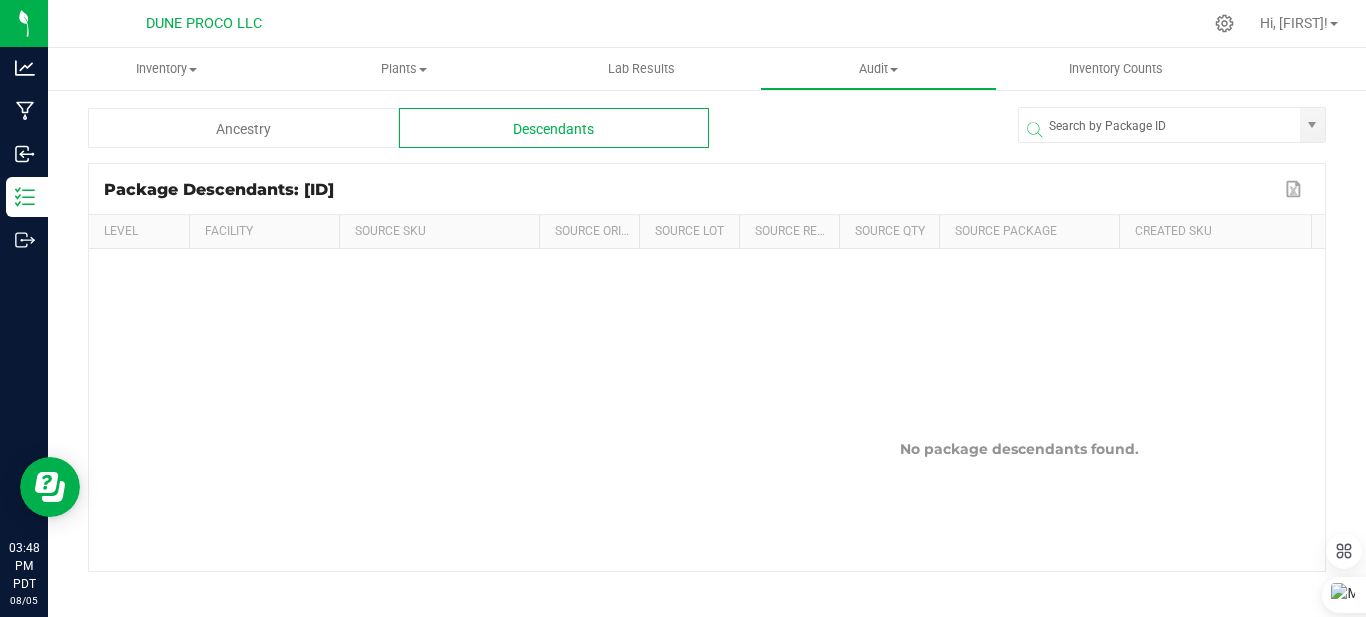 click on "Ancestry" at bounding box center [243, 128] 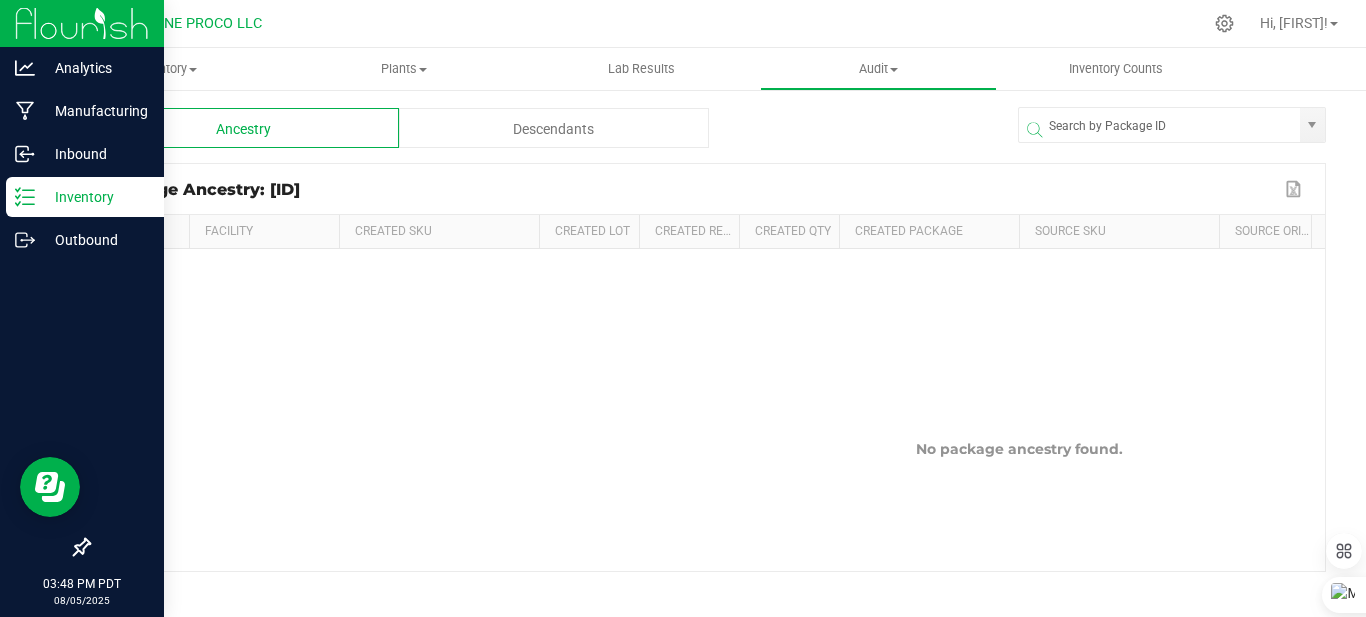 click on "Inventory" at bounding box center (95, 197) 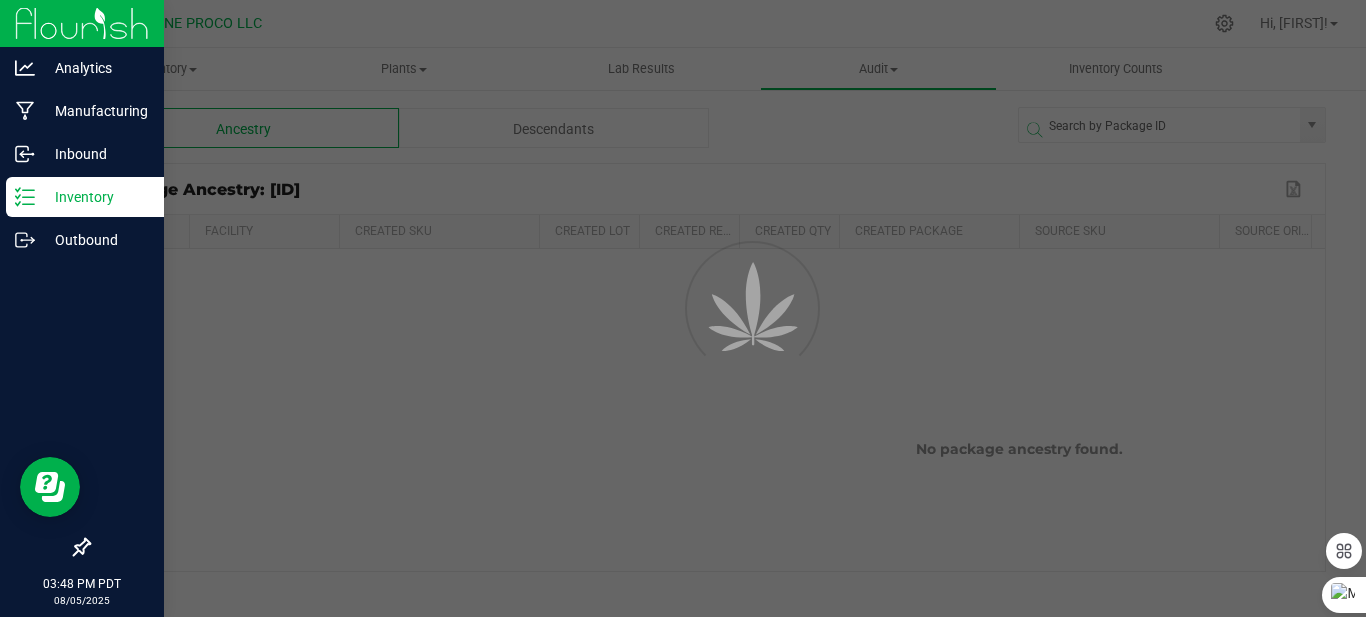 click on "Inventory" at bounding box center (95, 197) 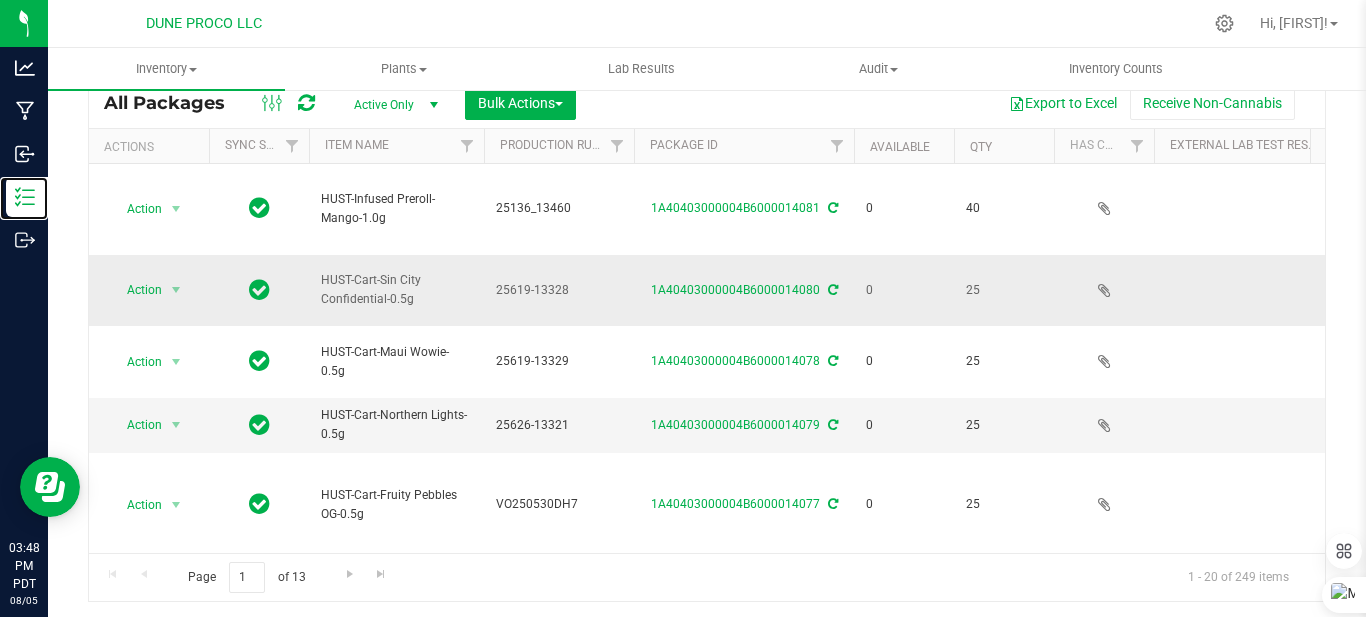 scroll, scrollTop: 0, scrollLeft: 0, axis: both 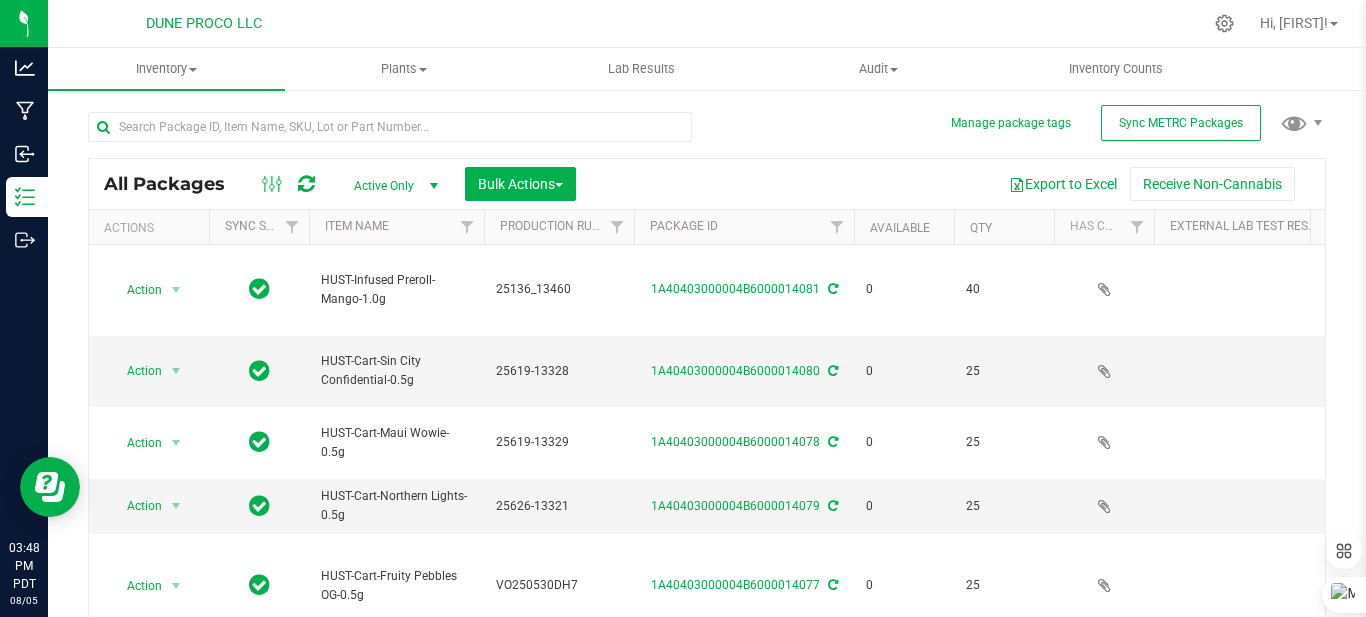 click at bounding box center [397, 126] 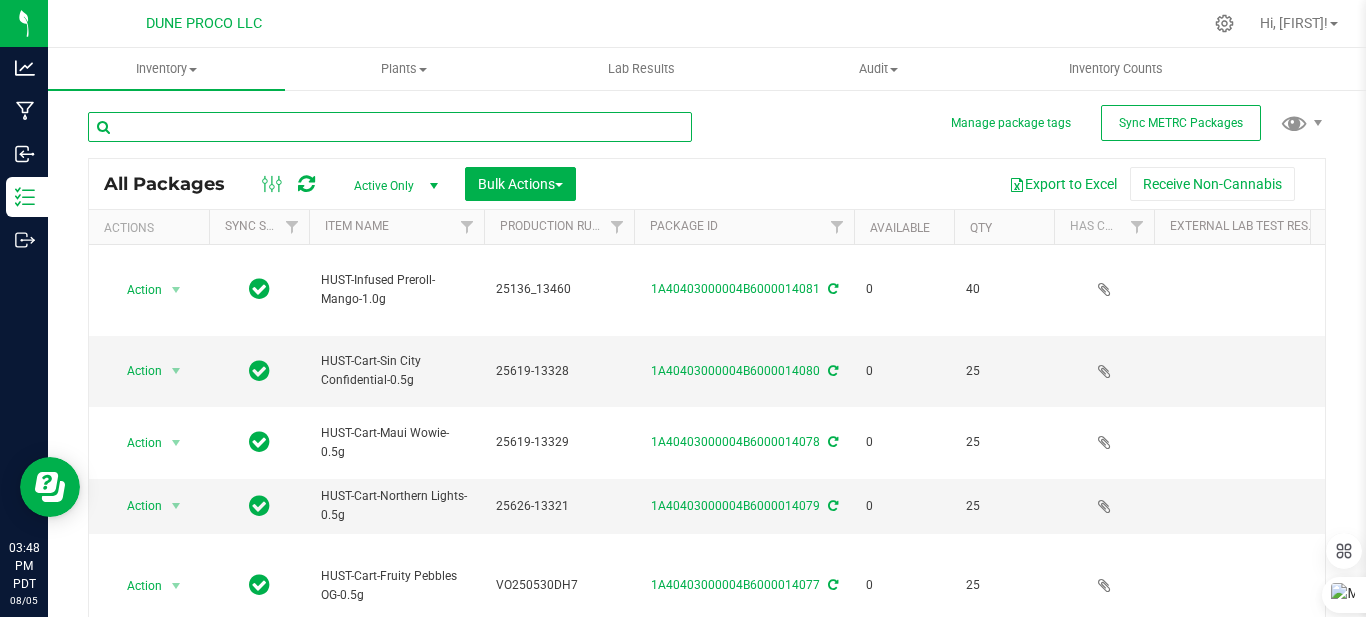 click at bounding box center (390, 127) 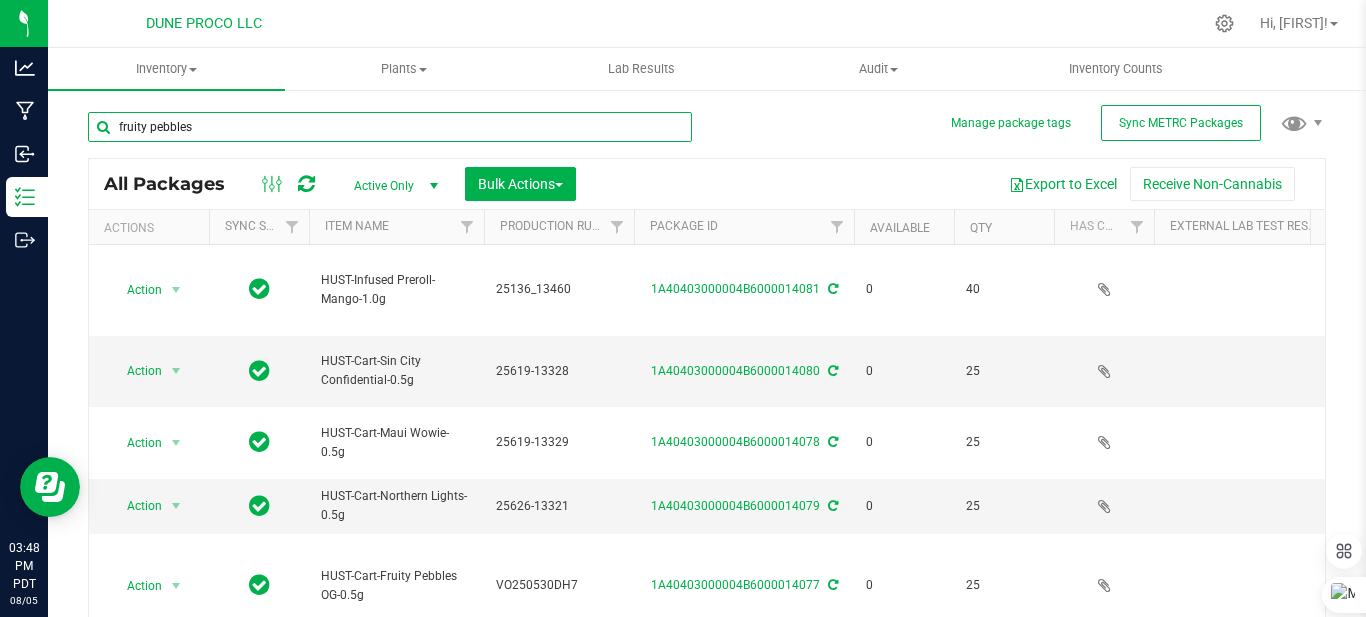 type on "fruity pebbles" 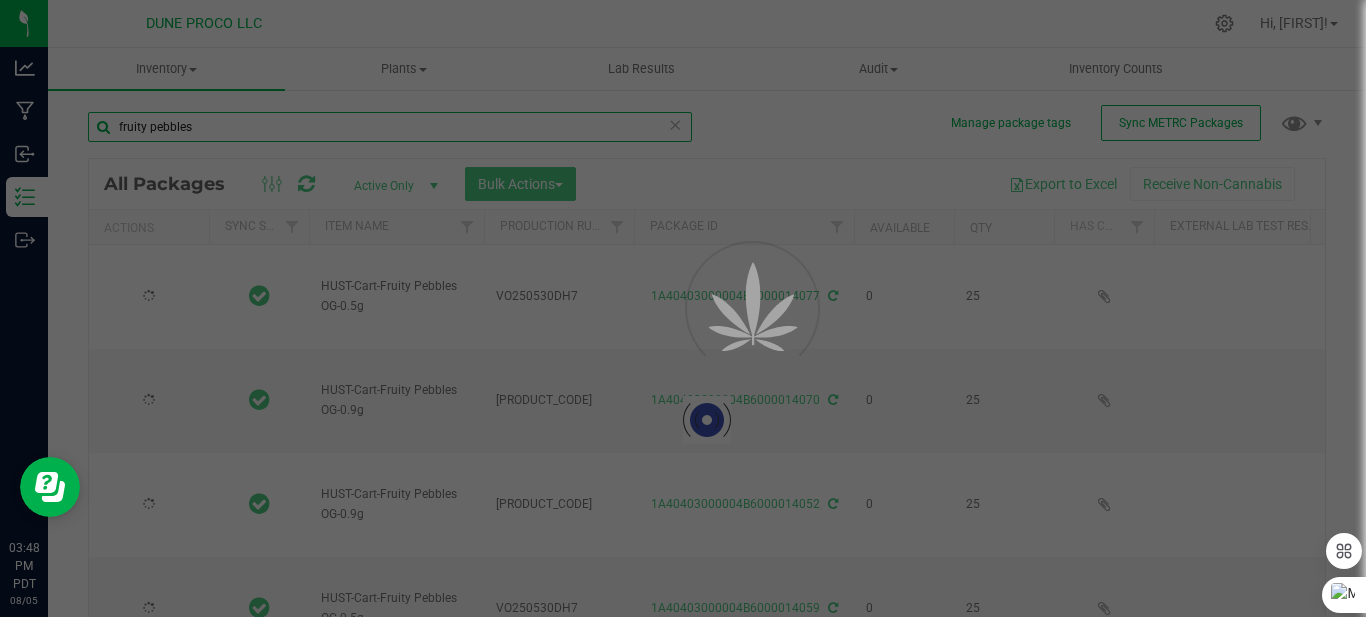 type on "2025-05-30" 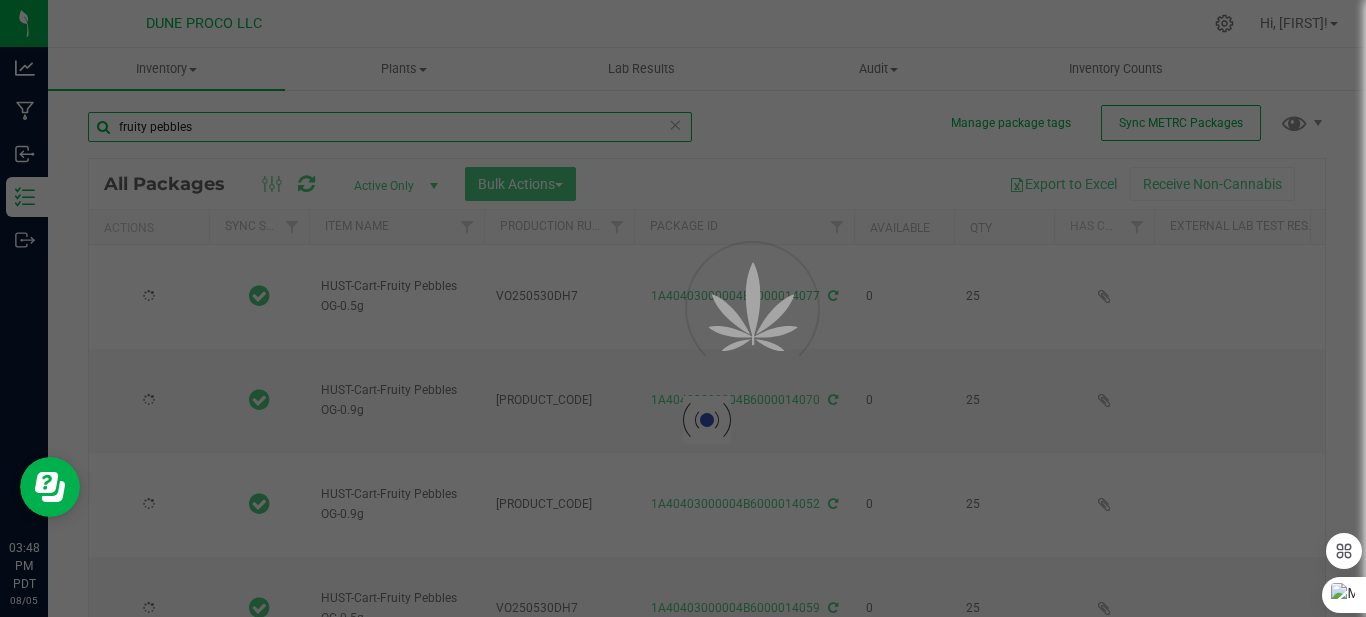 type on "2025-07-04" 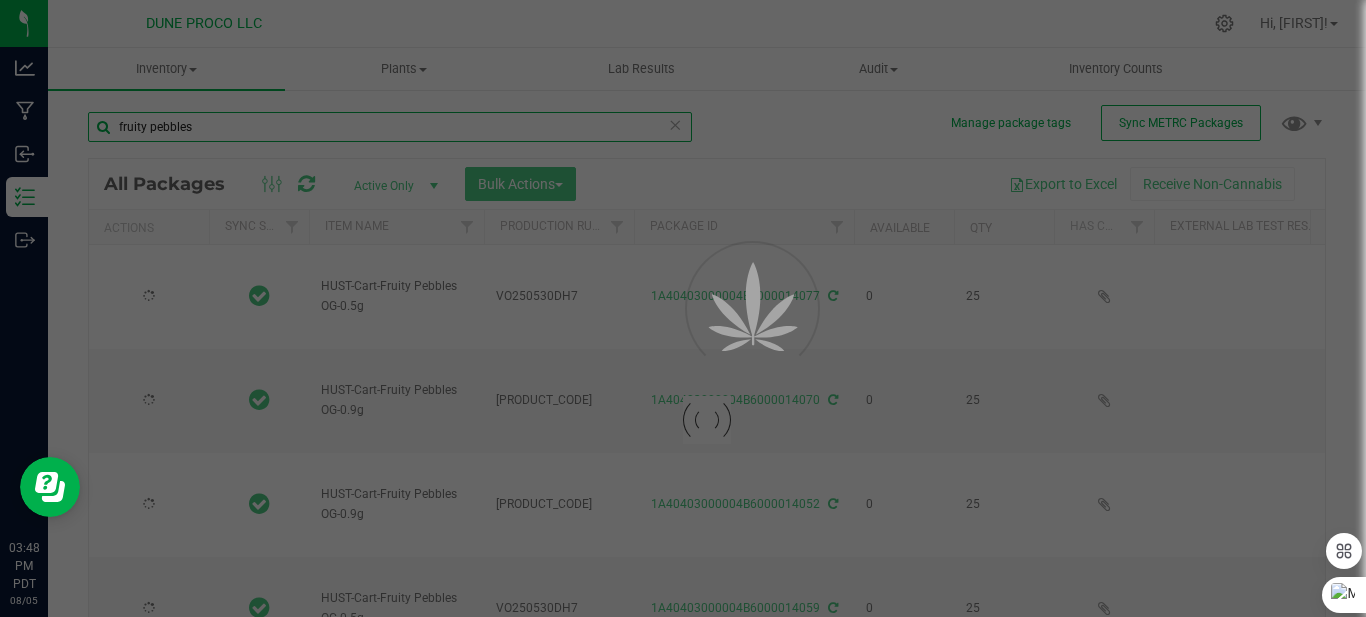 type on "2025-07-04" 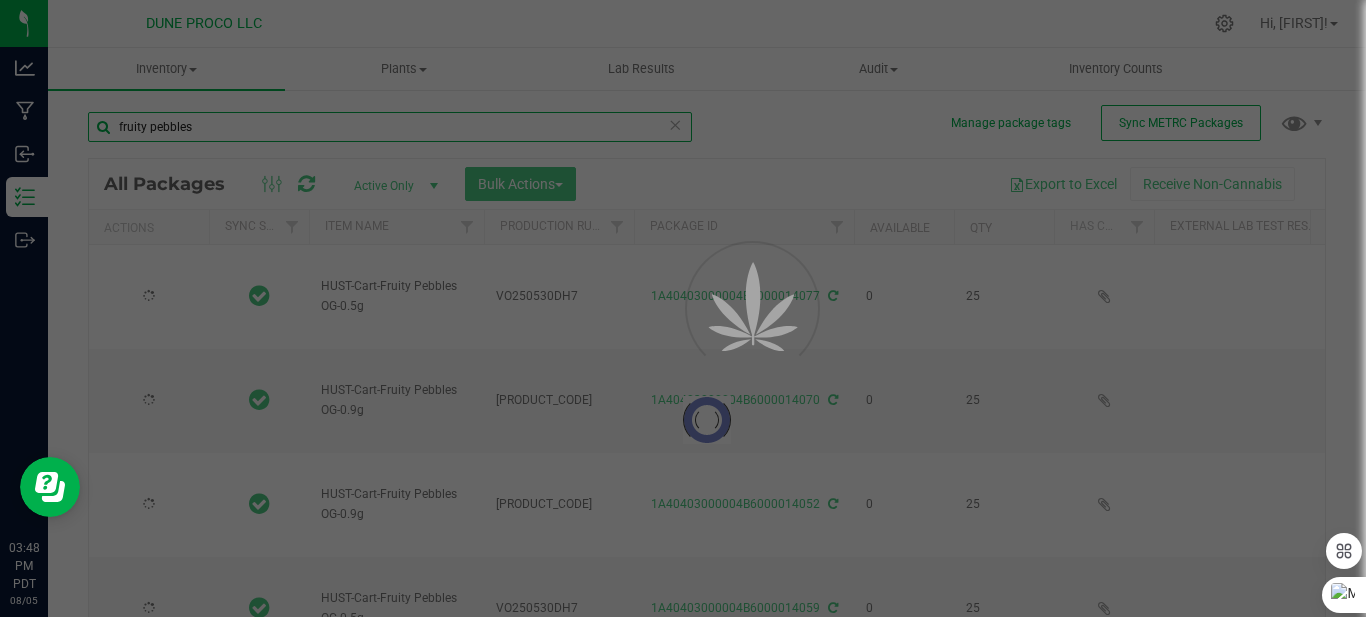 type on "2025-06-12" 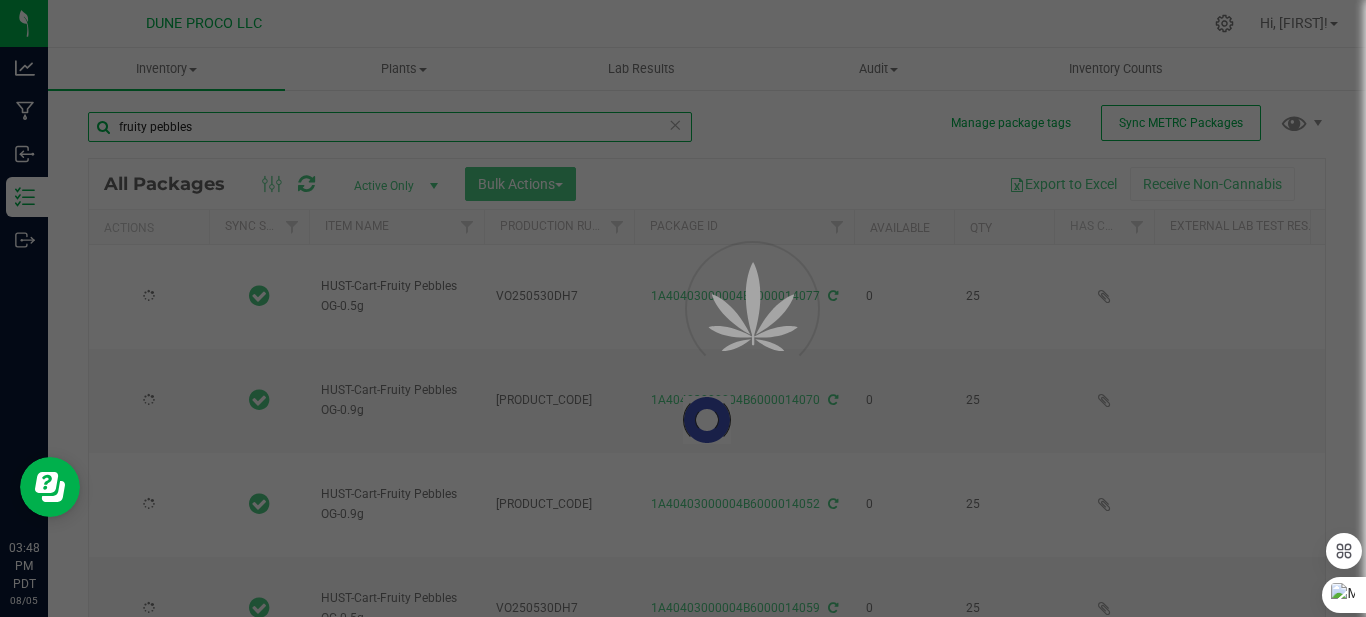 type on "2025-07-04" 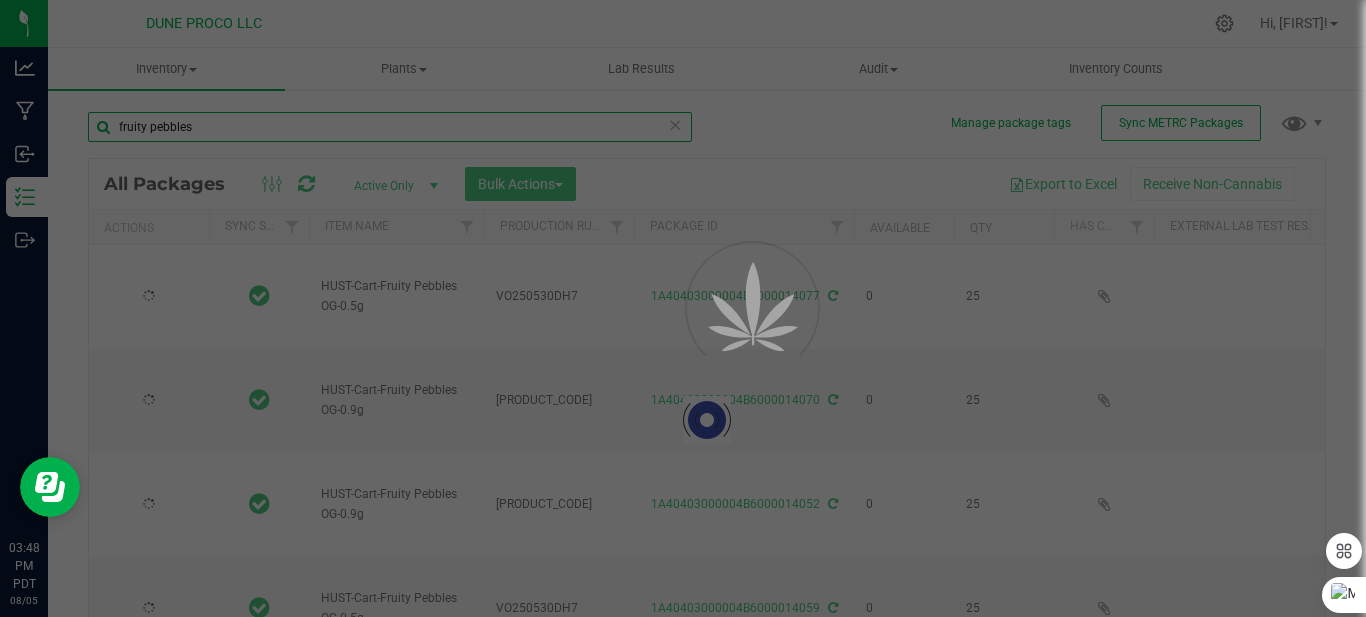 type on "2025-07-04" 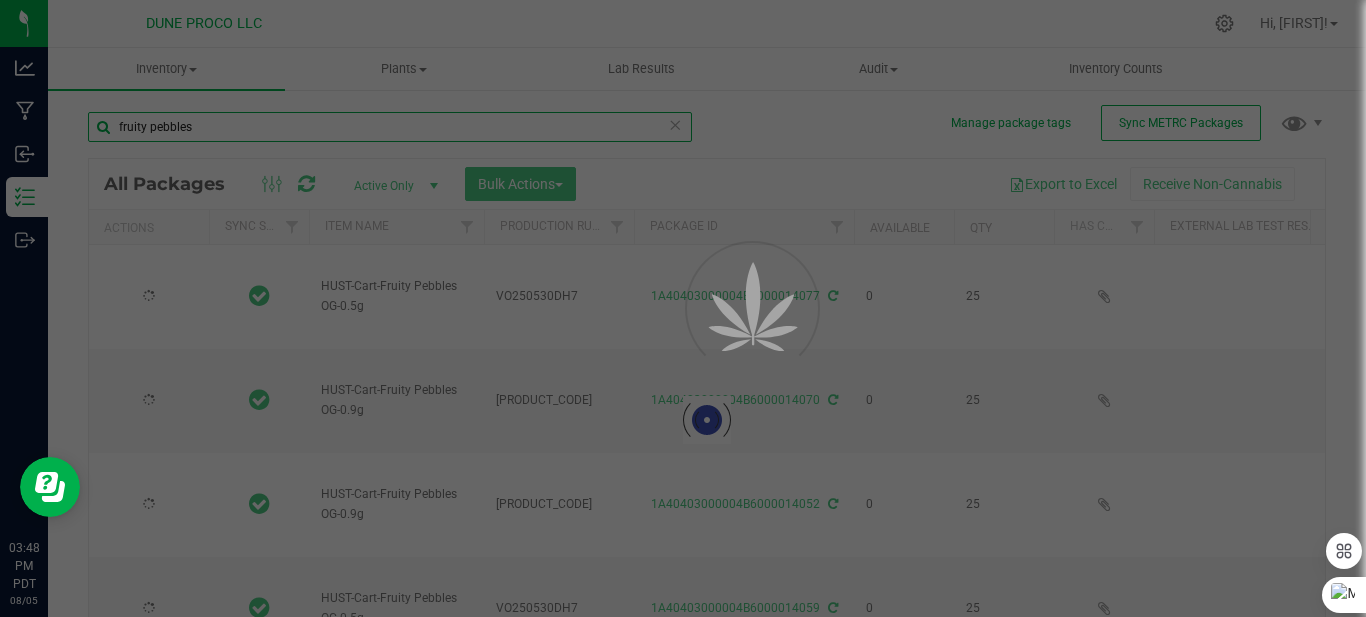 type on "2025-07-16" 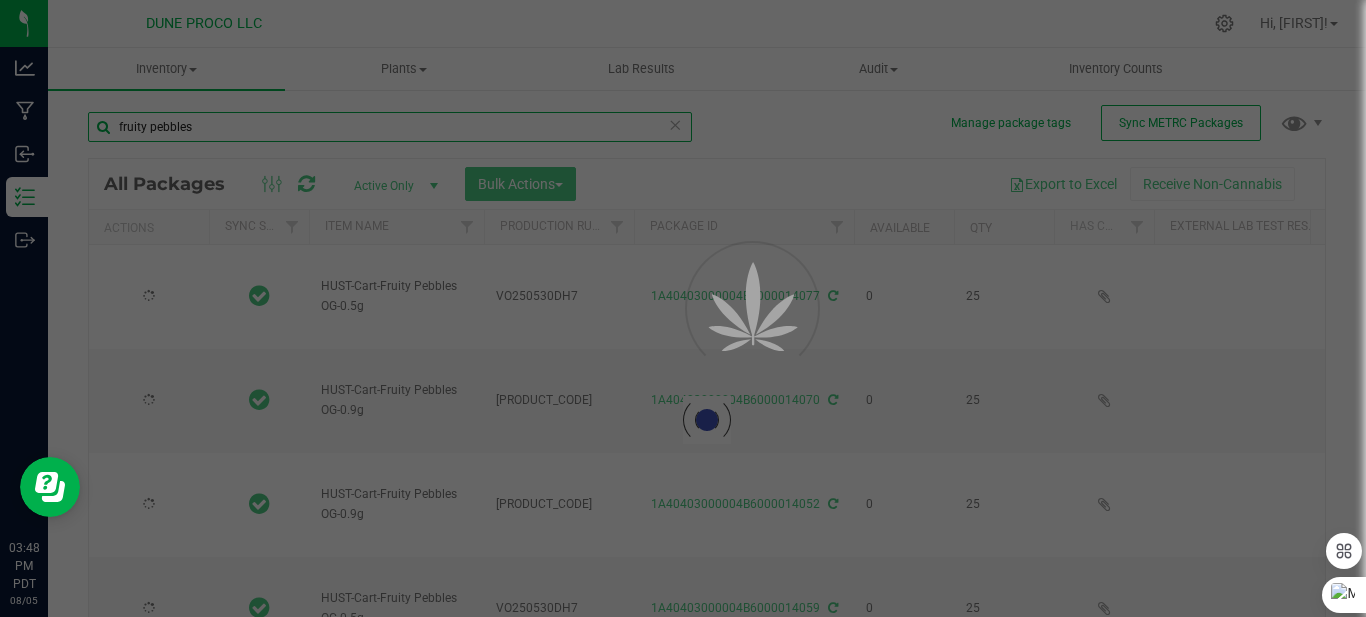 type on "2025-07-04" 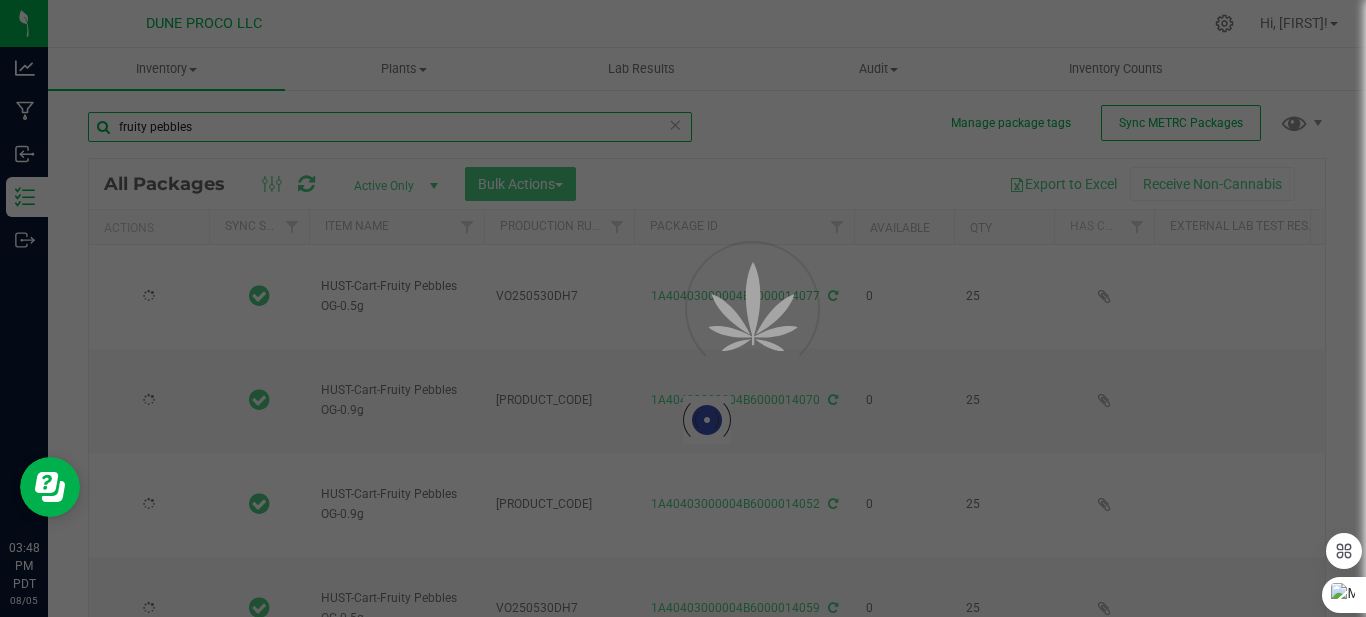 type on "2025-07-16" 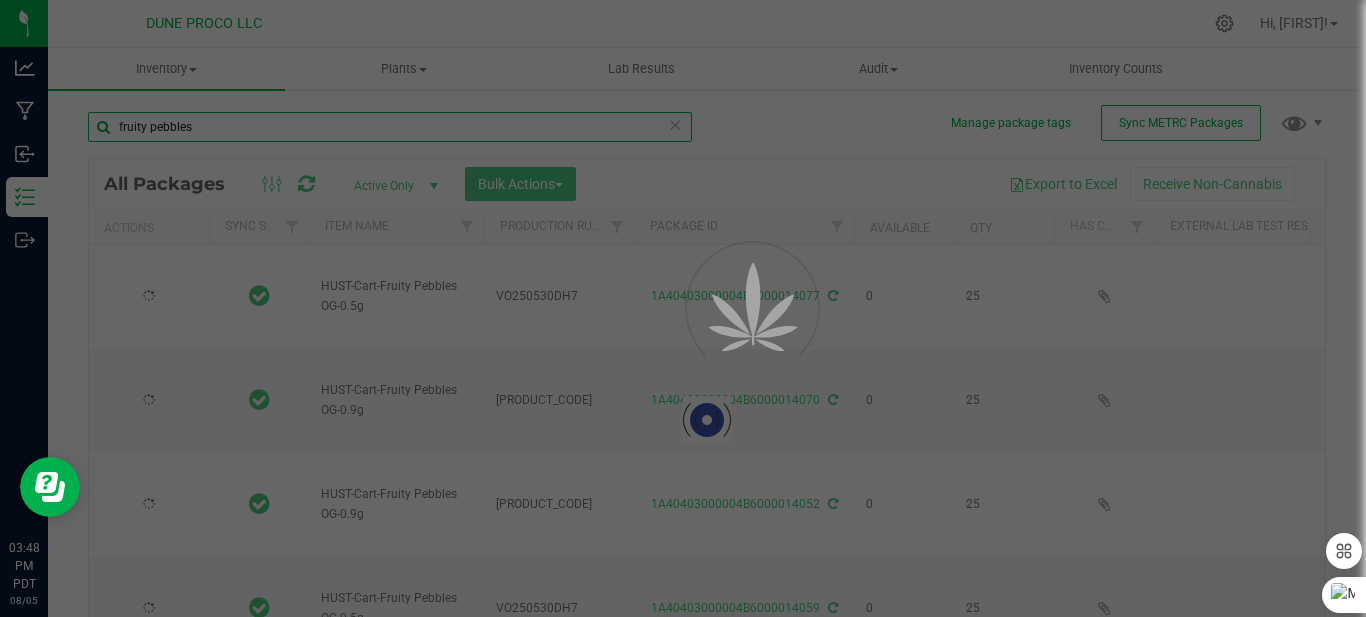 type on "2025-06-18" 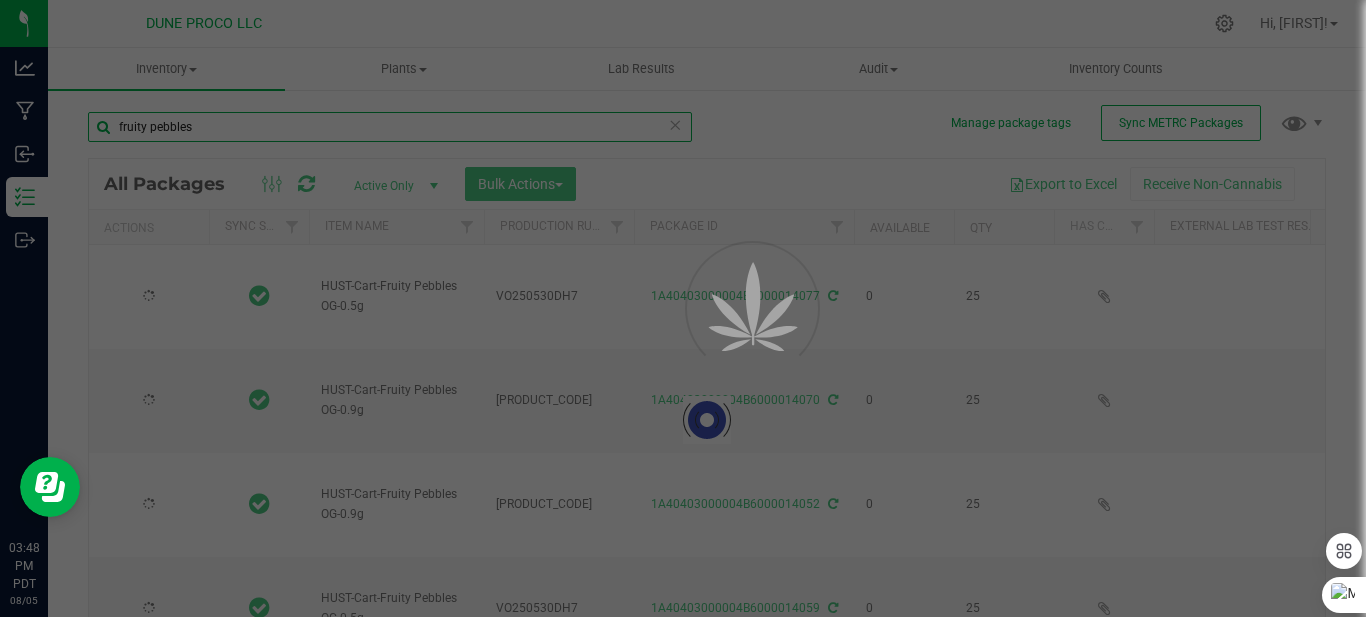 type on "2025-07-08" 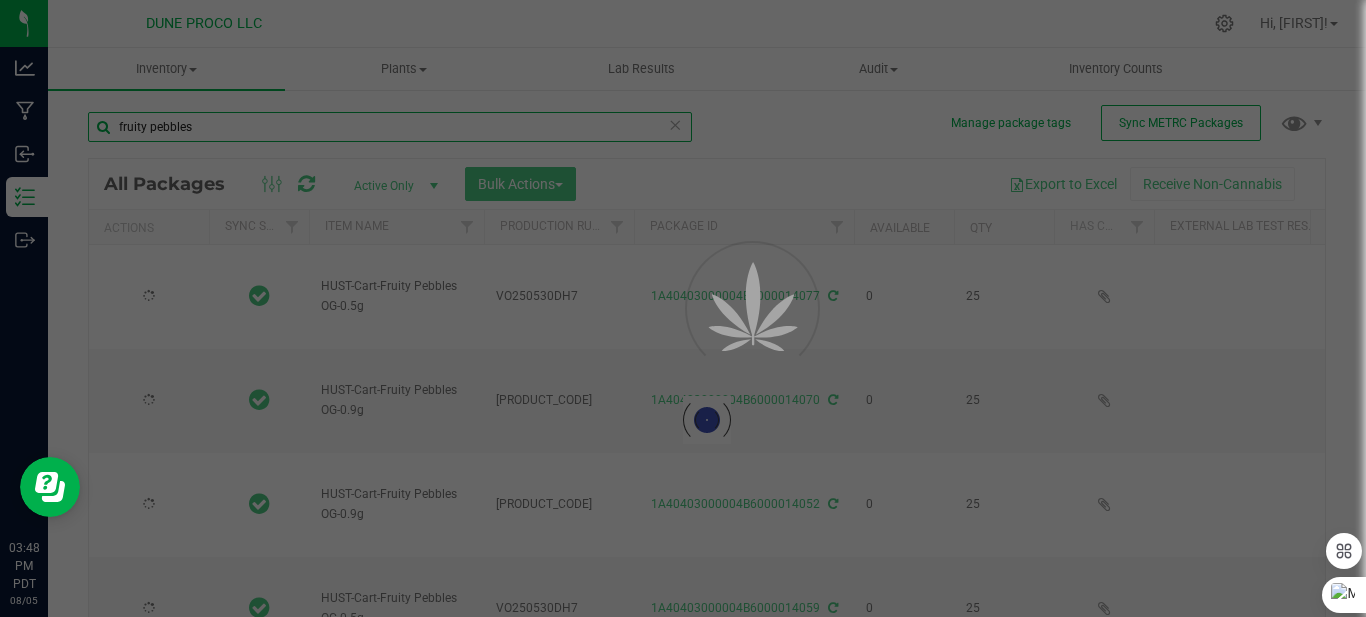 type on "2025-05-30" 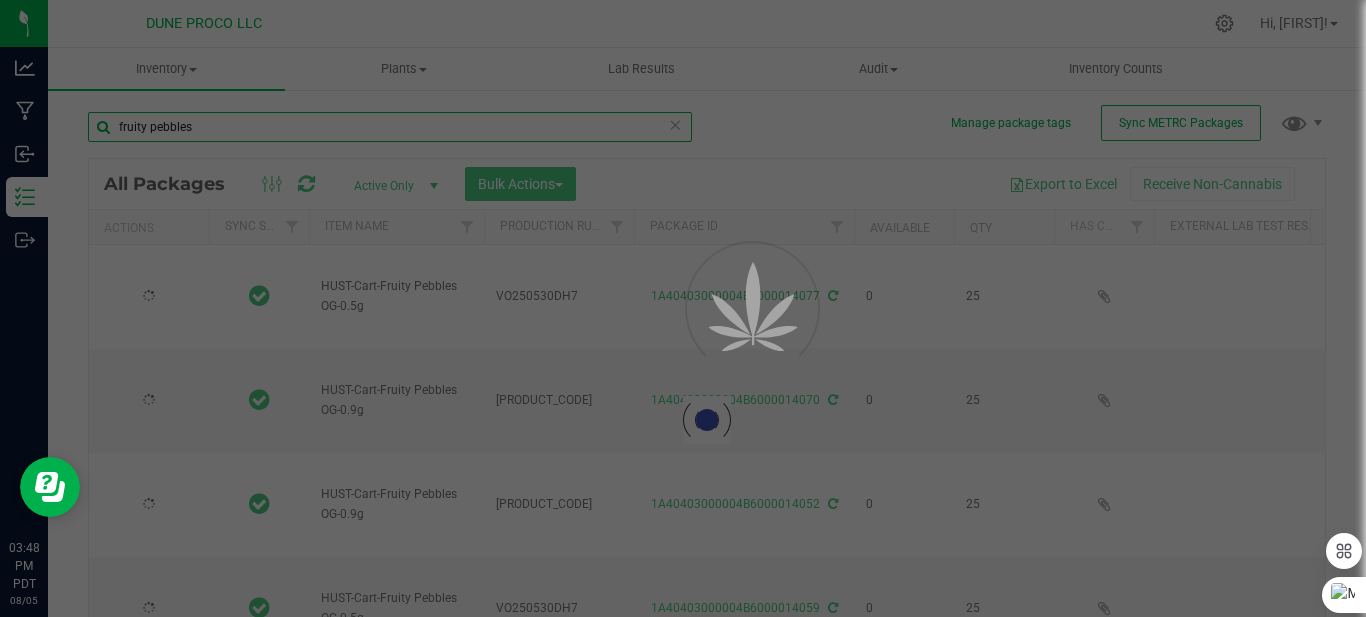 type on "2025-05-30" 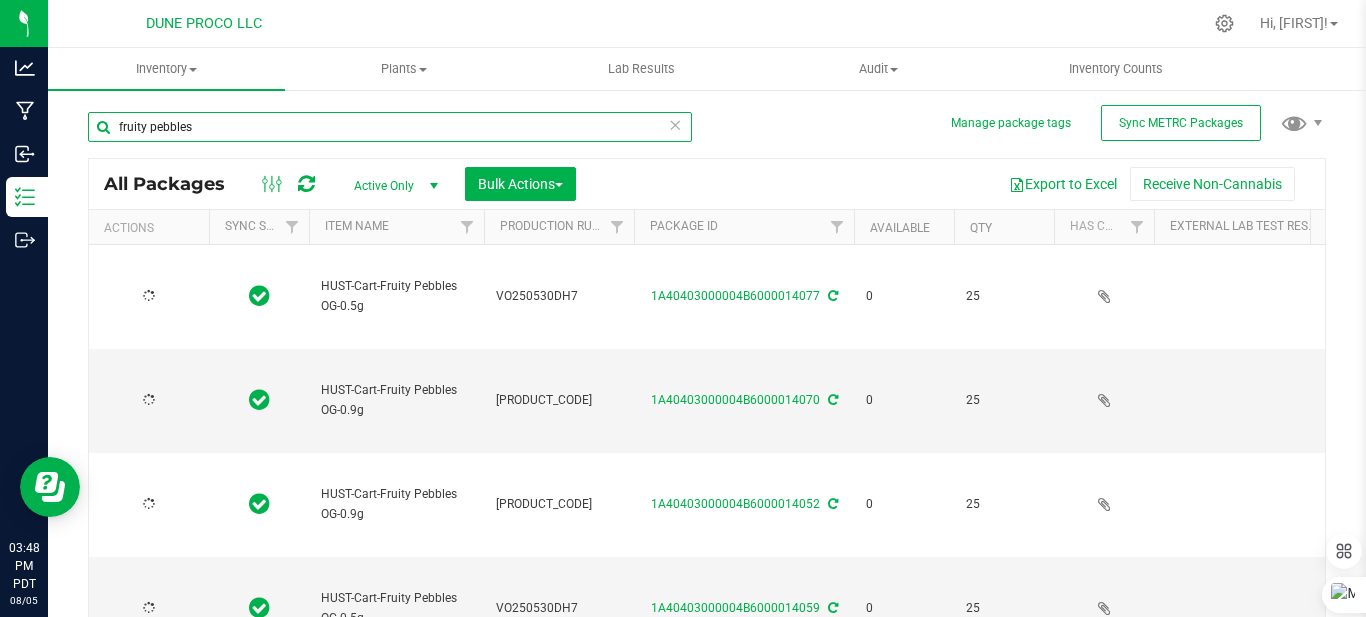 type on "2025-05-30" 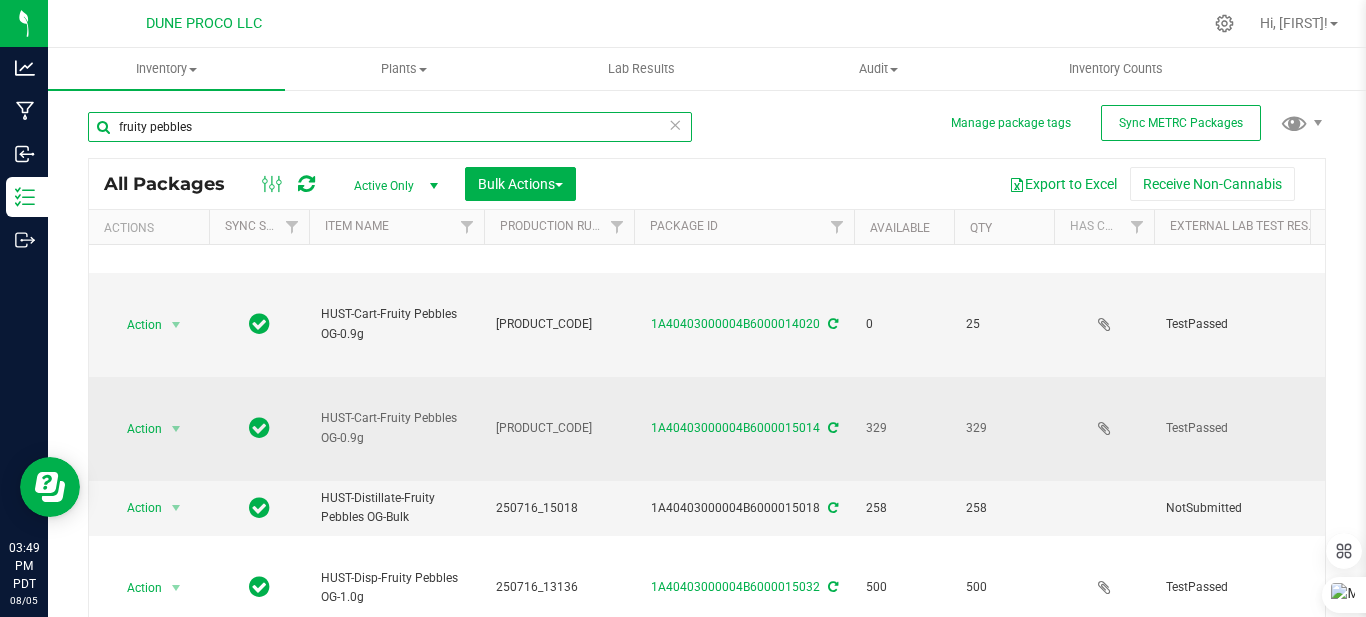 scroll, scrollTop: 700, scrollLeft: 475, axis: both 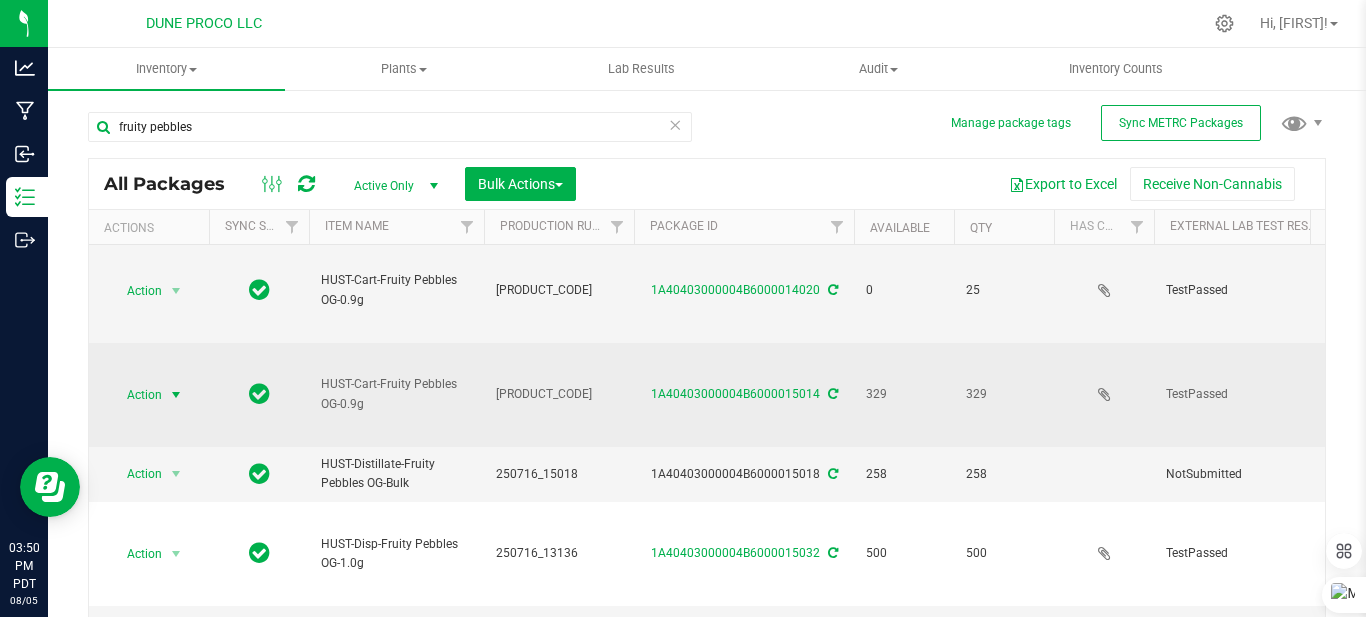 click at bounding box center (176, 395) 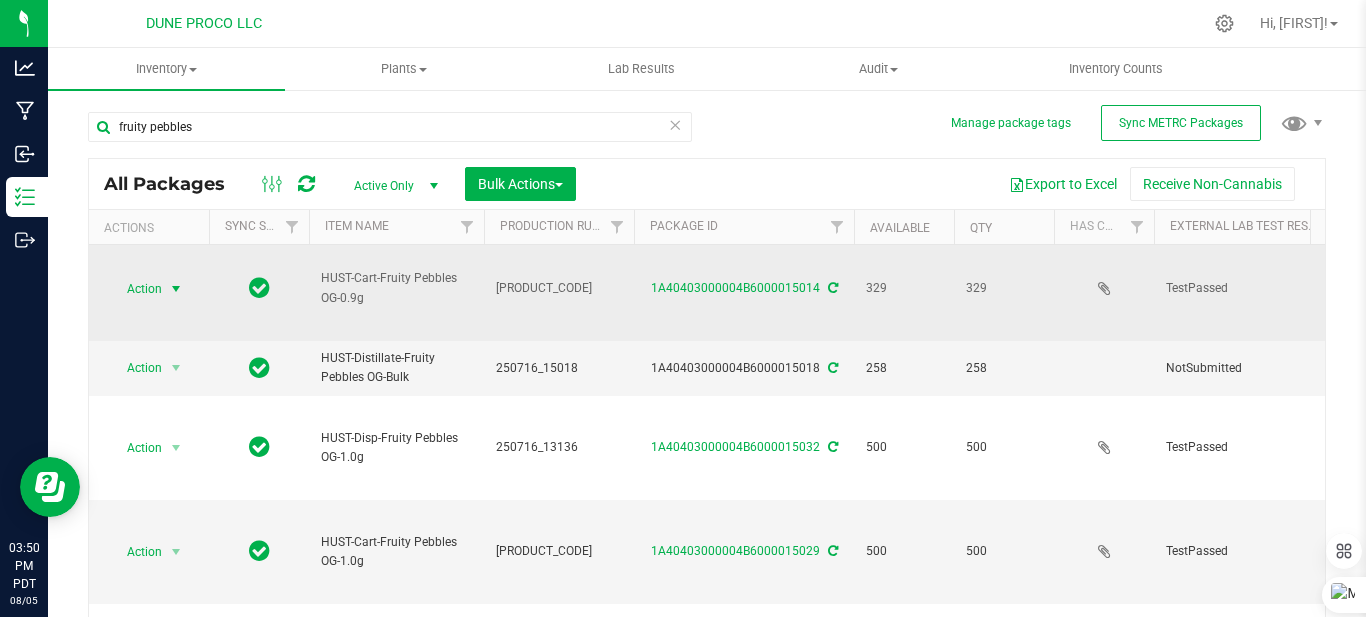 click at bounding box center [176, 289] 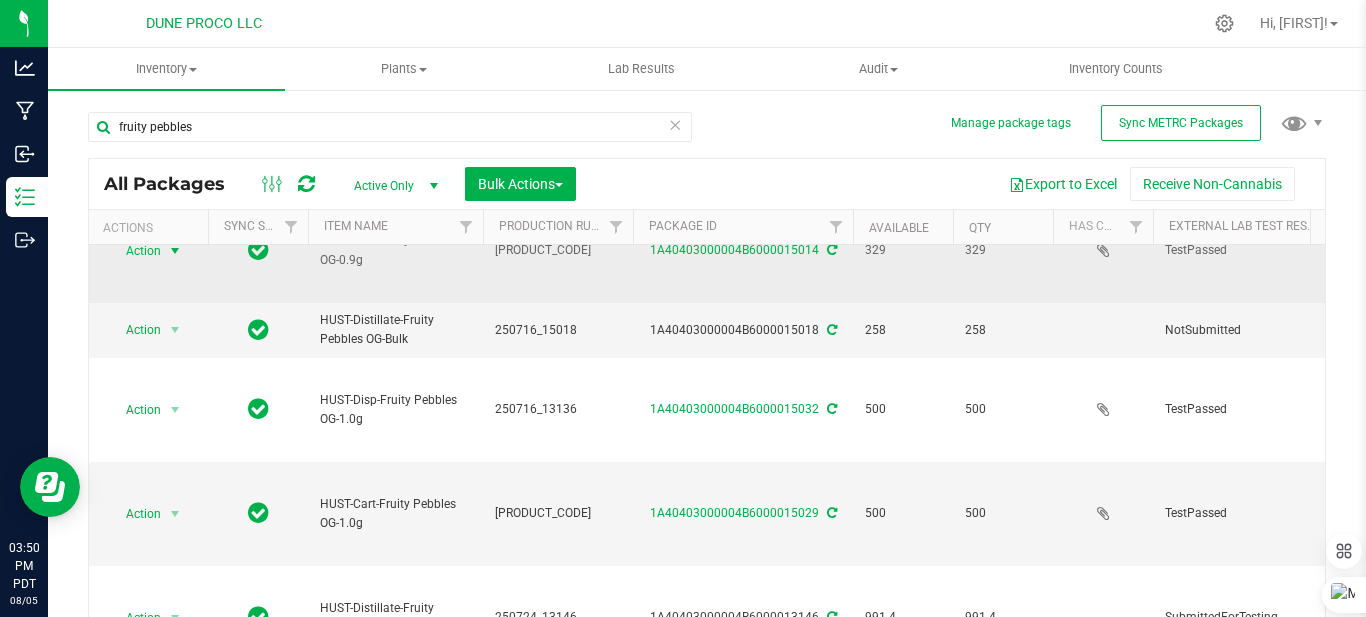 click at bounding box center [175, 251] 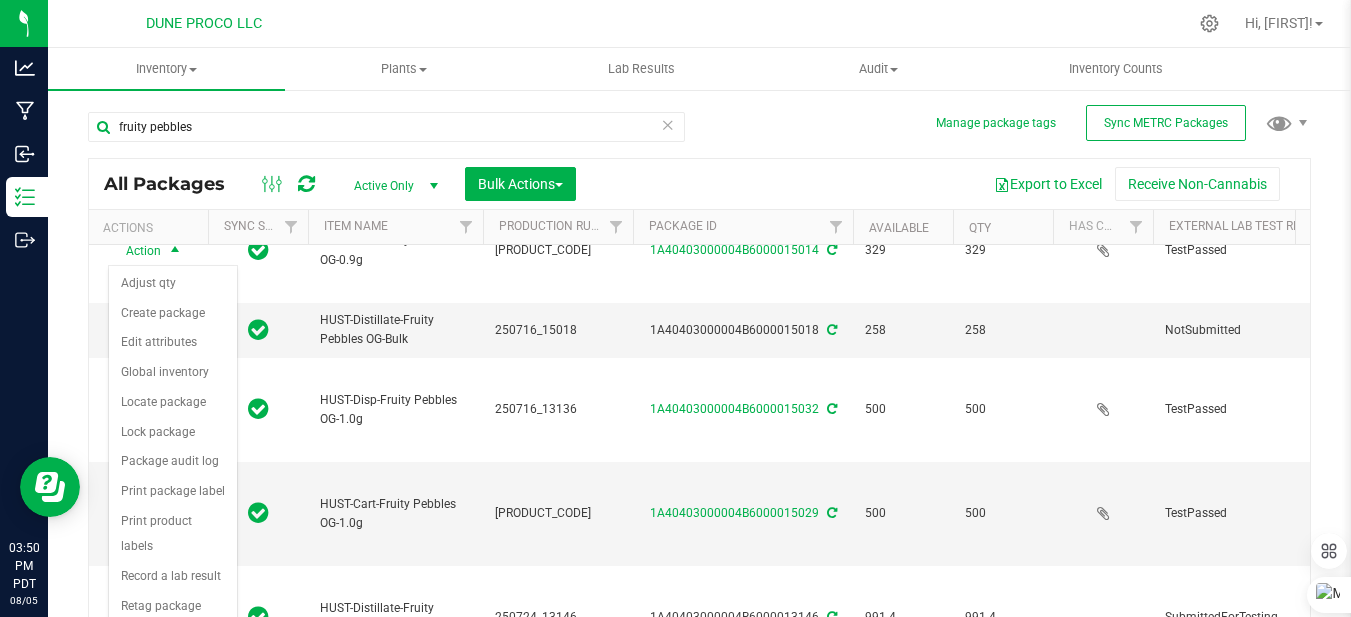 click on "See history" at bounding box center (173, 637) 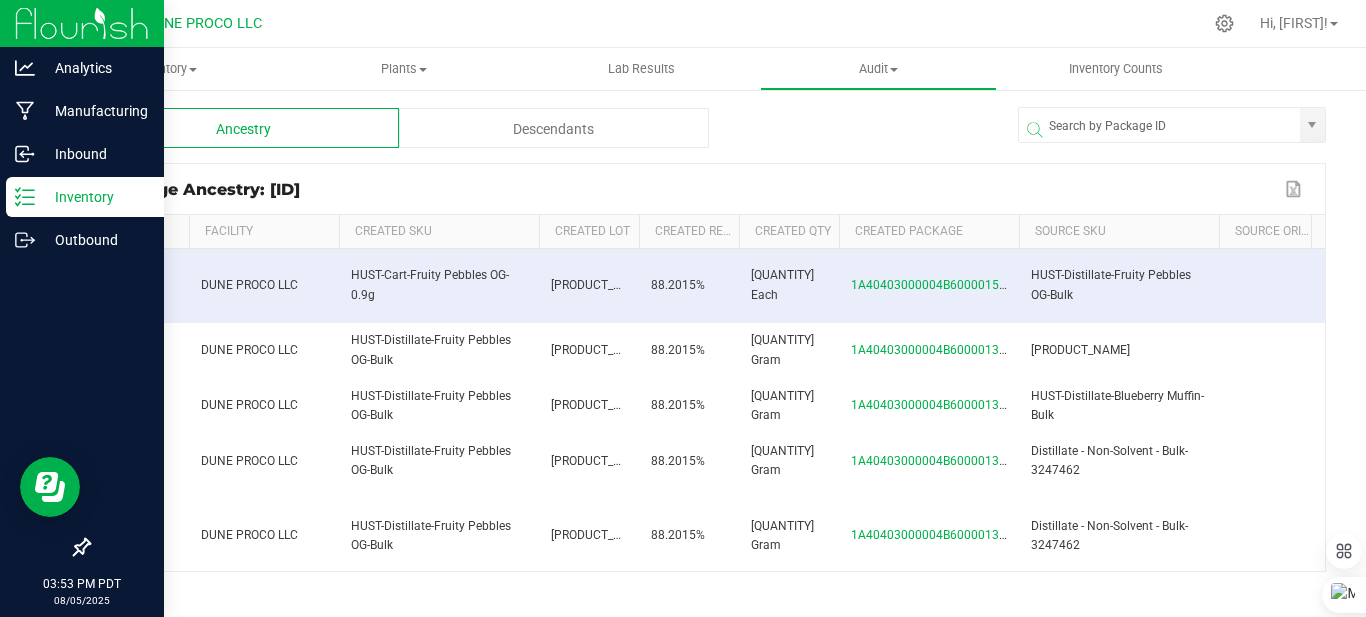click at bounding box center [82, 23] 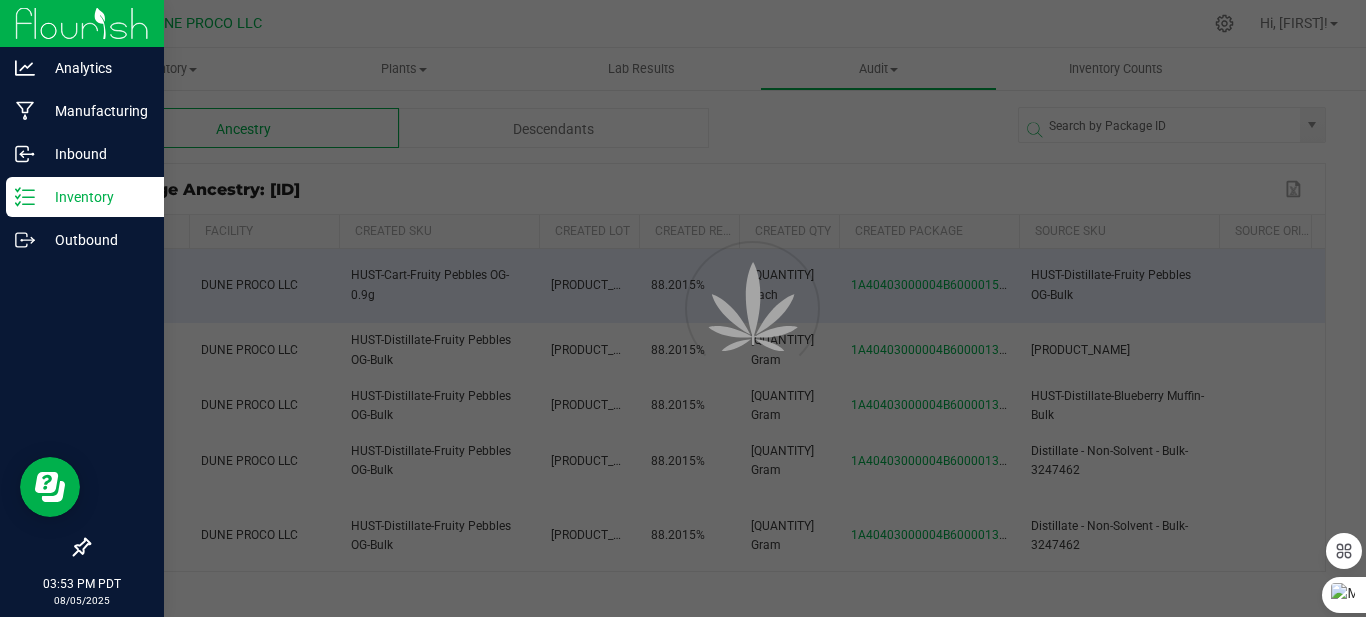 click at bounding box center (82, 23) 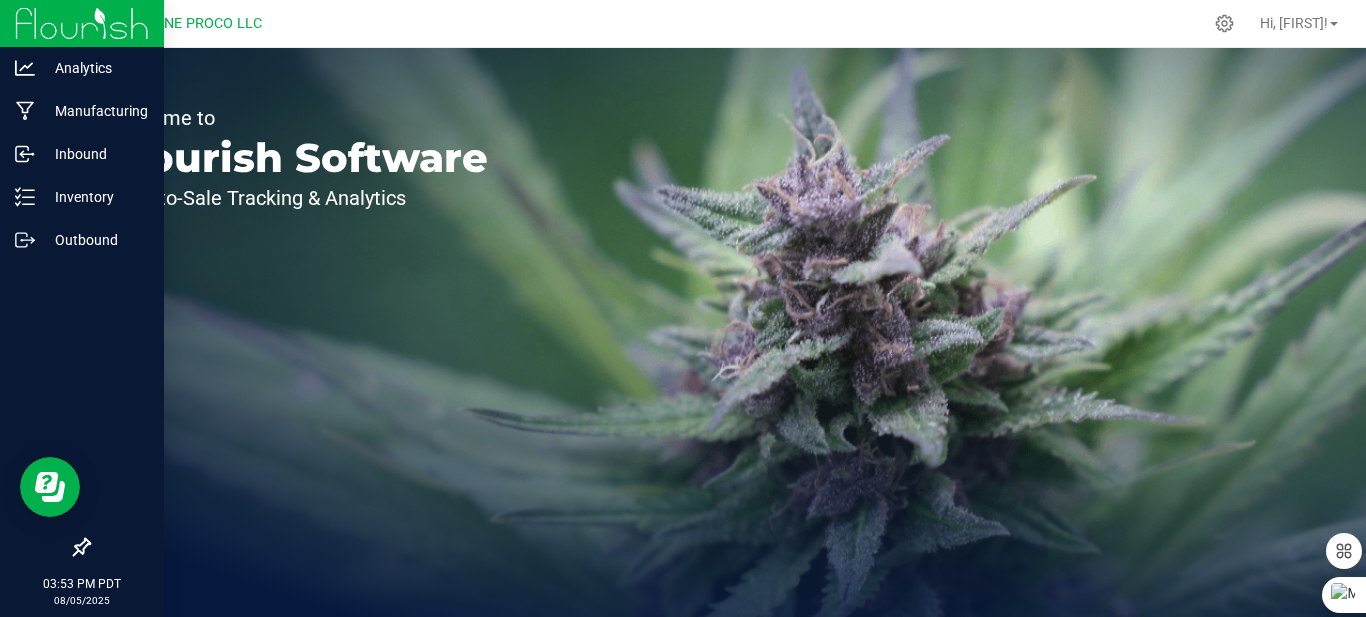 click at bounding box center [82, 23] 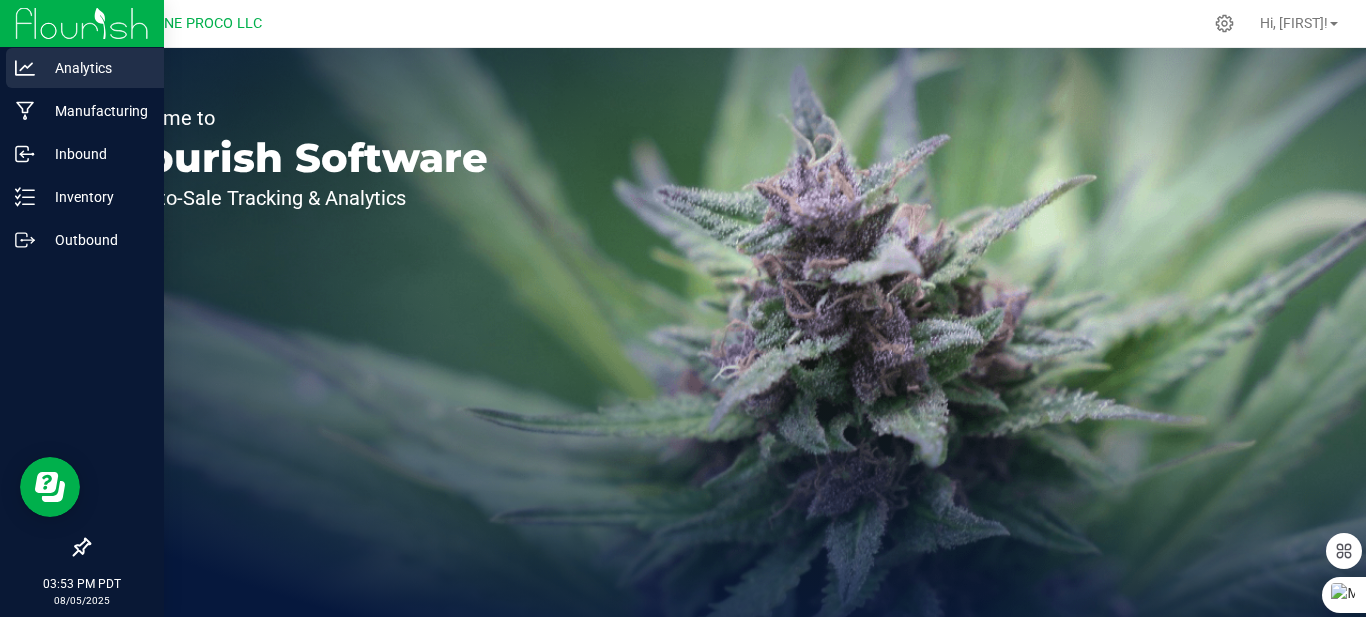 click on "Analytics" at bounding box center (95, 68) 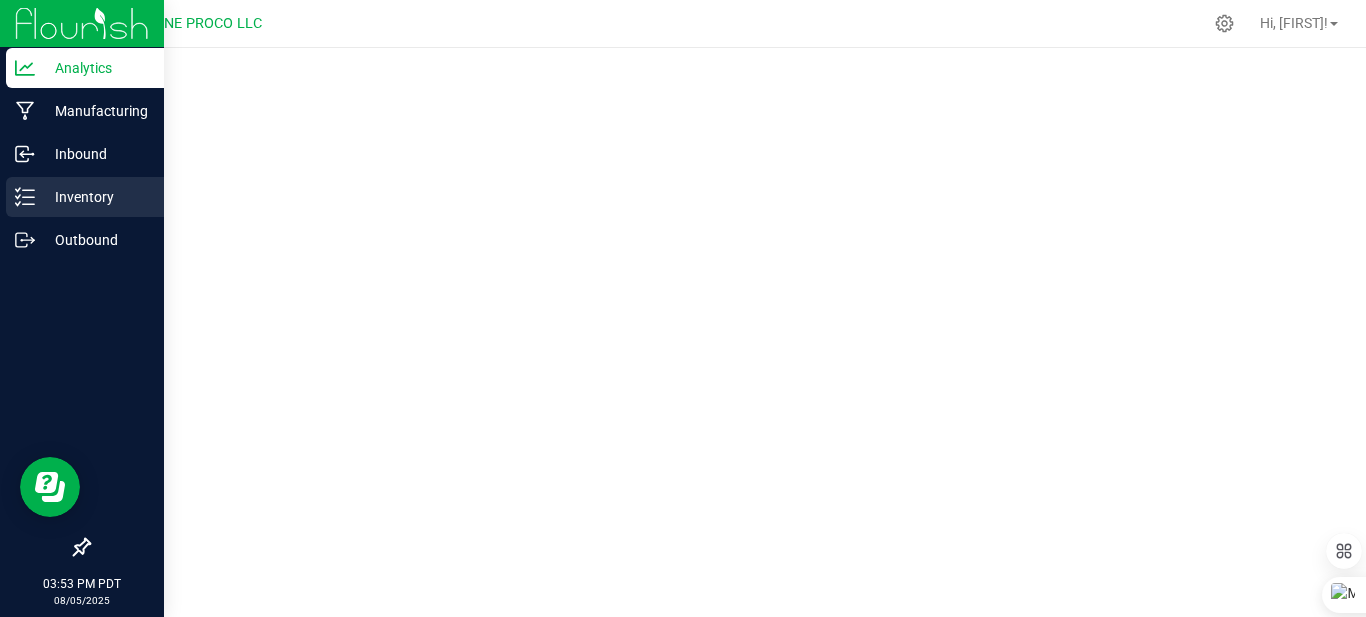 click on "Inventory" at bounding box center [85, 197] 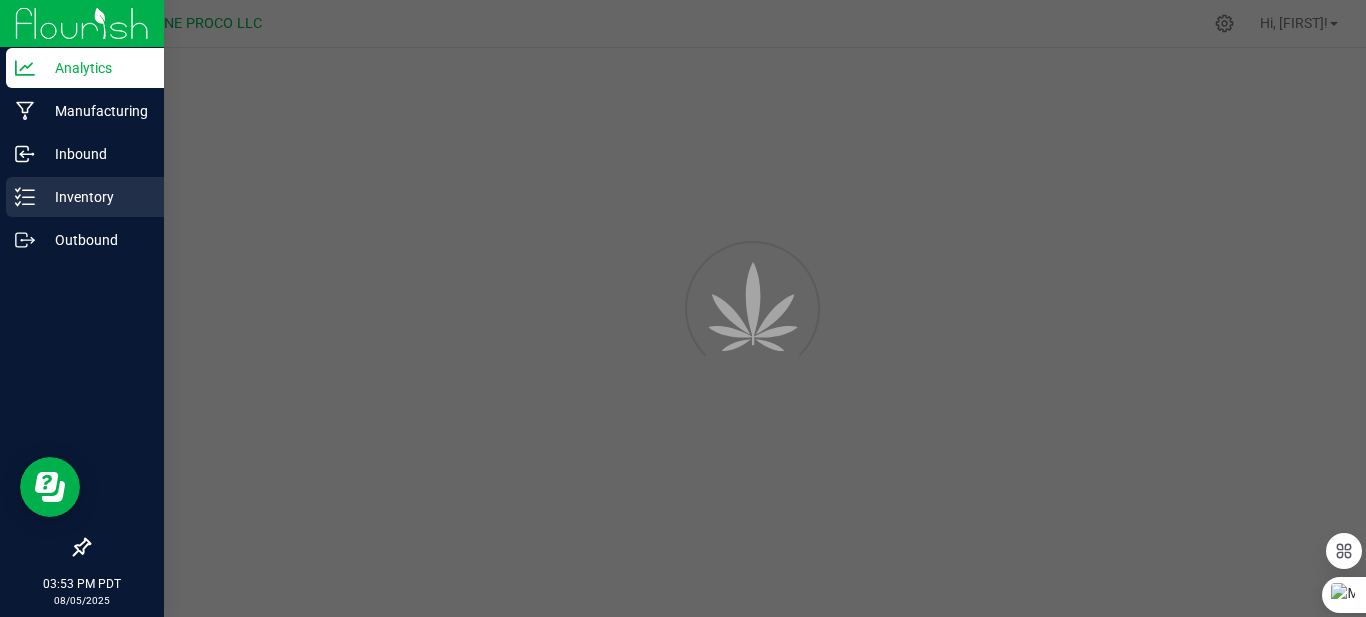 click on "Inventory" at bounding box center (85, 197) 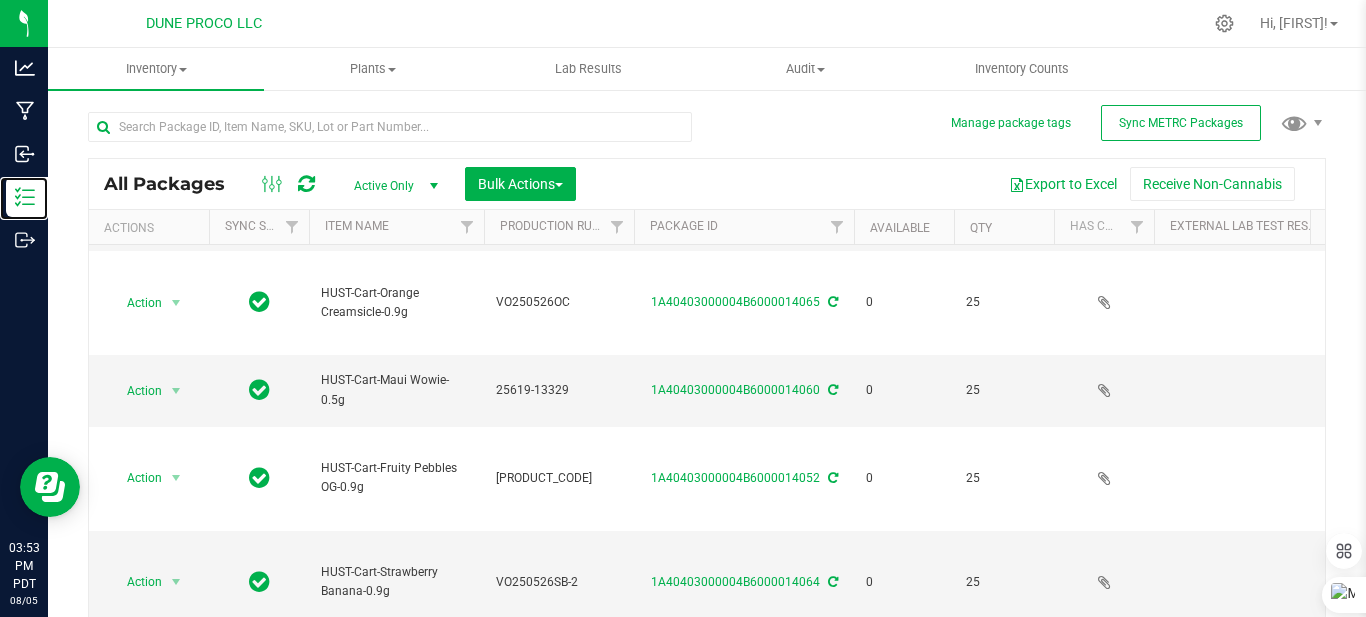 scroll, scrollTop: 1377, scrollLeft: 0, axis: vertical 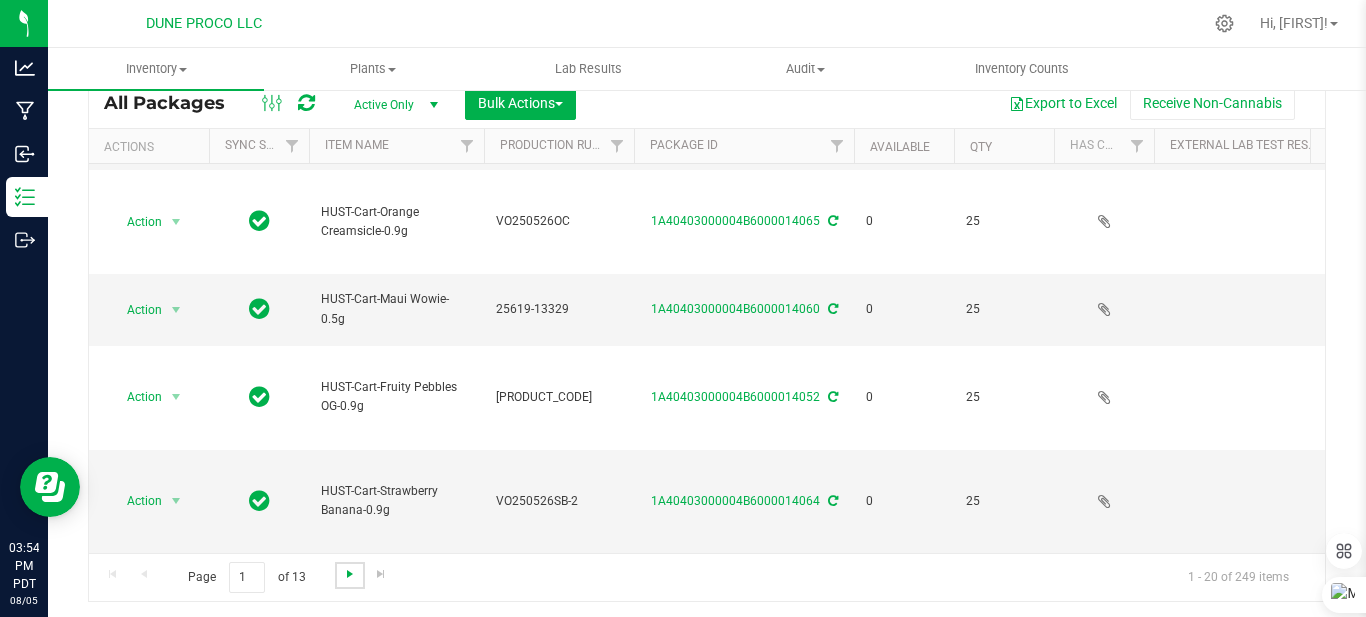 click at bounding box center [350, 574] 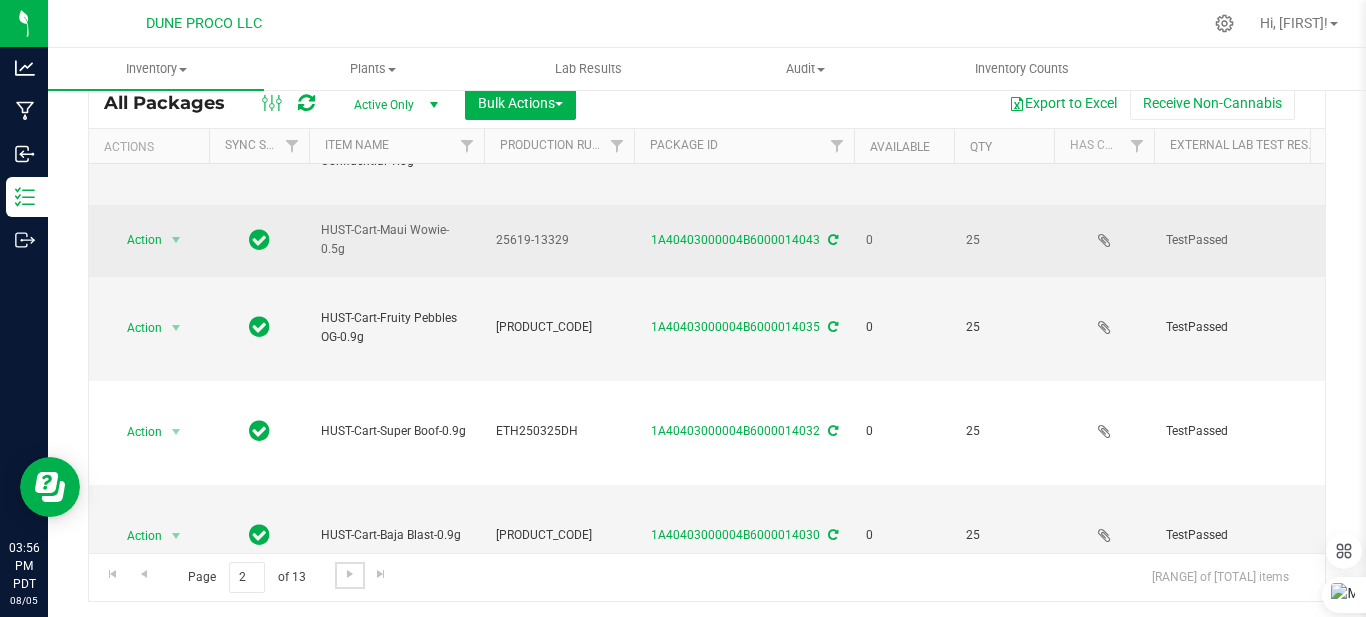 scroll, scrollTop: 1429, scrollLeft: 0, axis: vertical 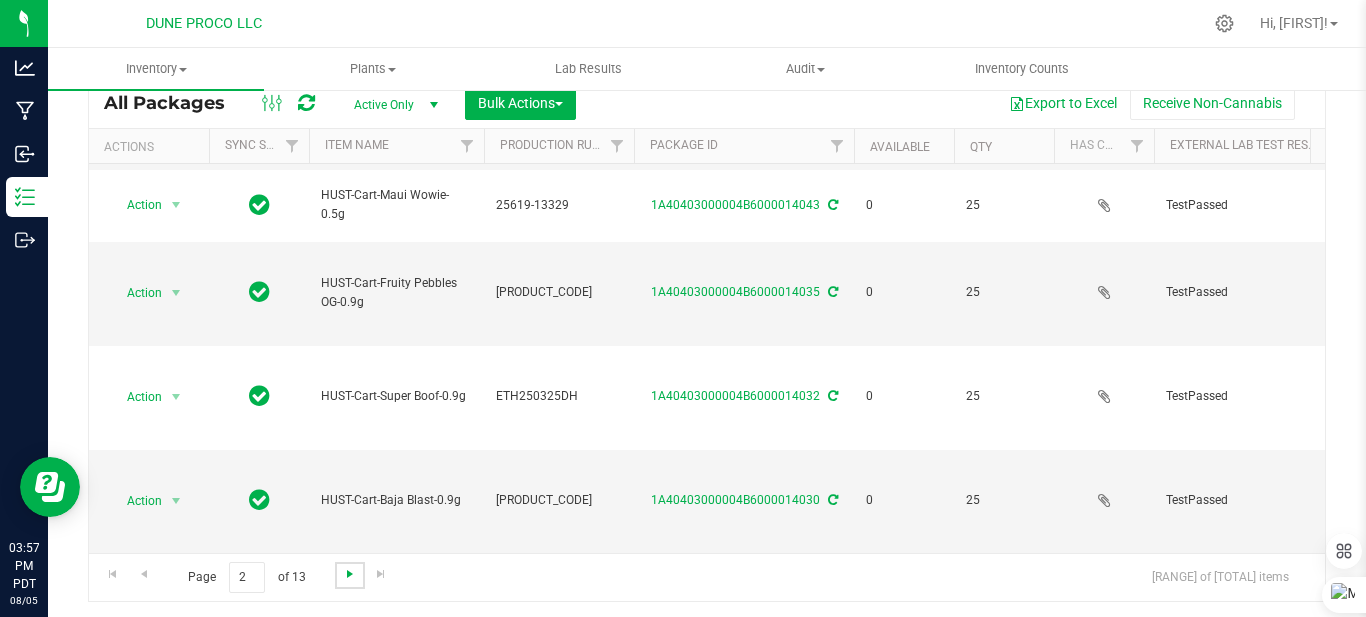 click at bounding box center [350, 574] 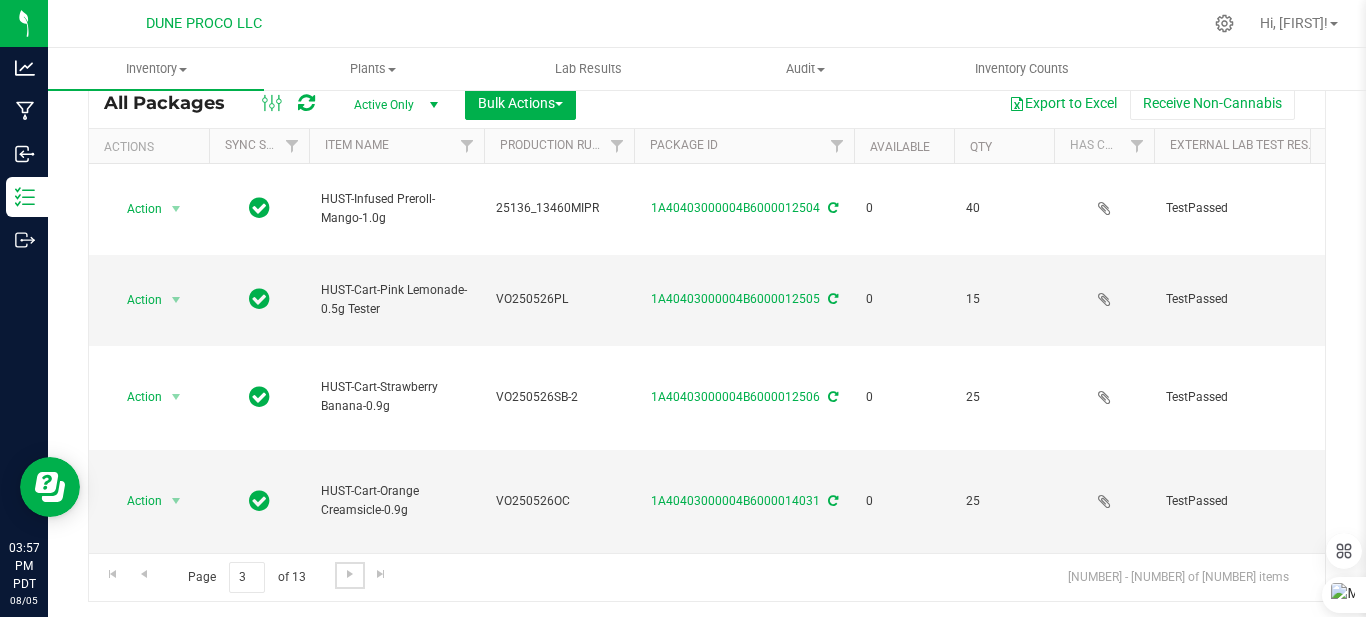 scroll, scrollTop: 0, scrollLeft: 0, axis: both 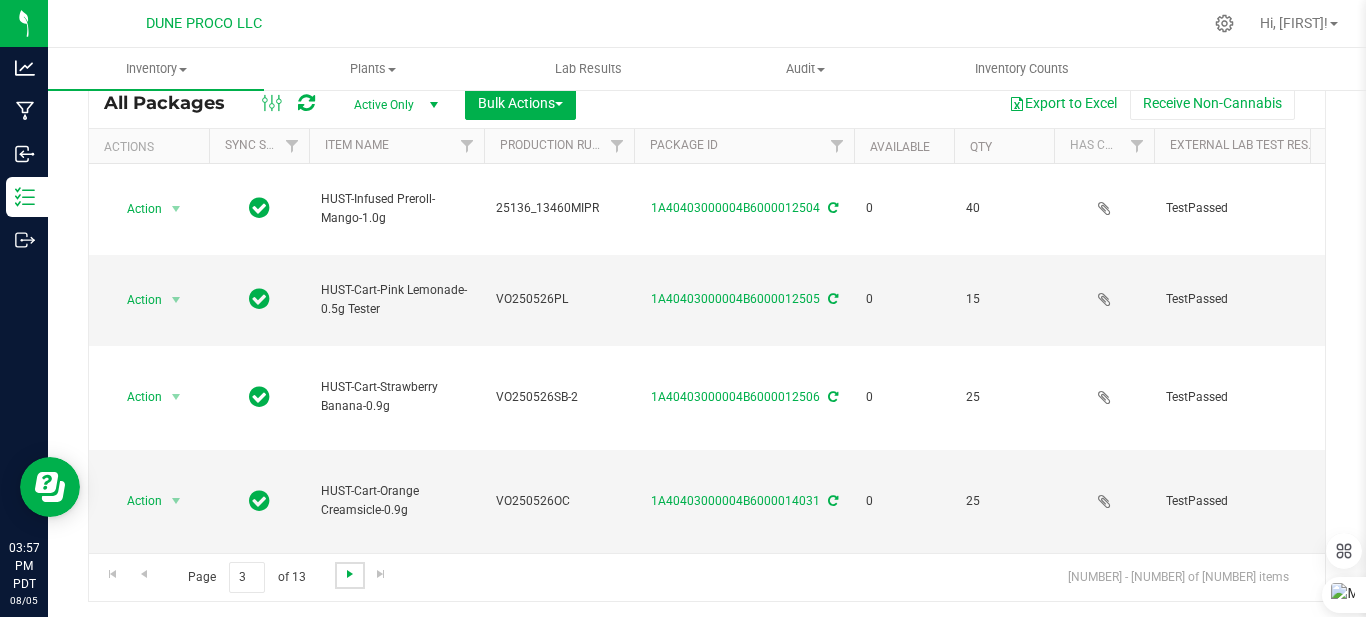 click at bounding box center [350, 574] 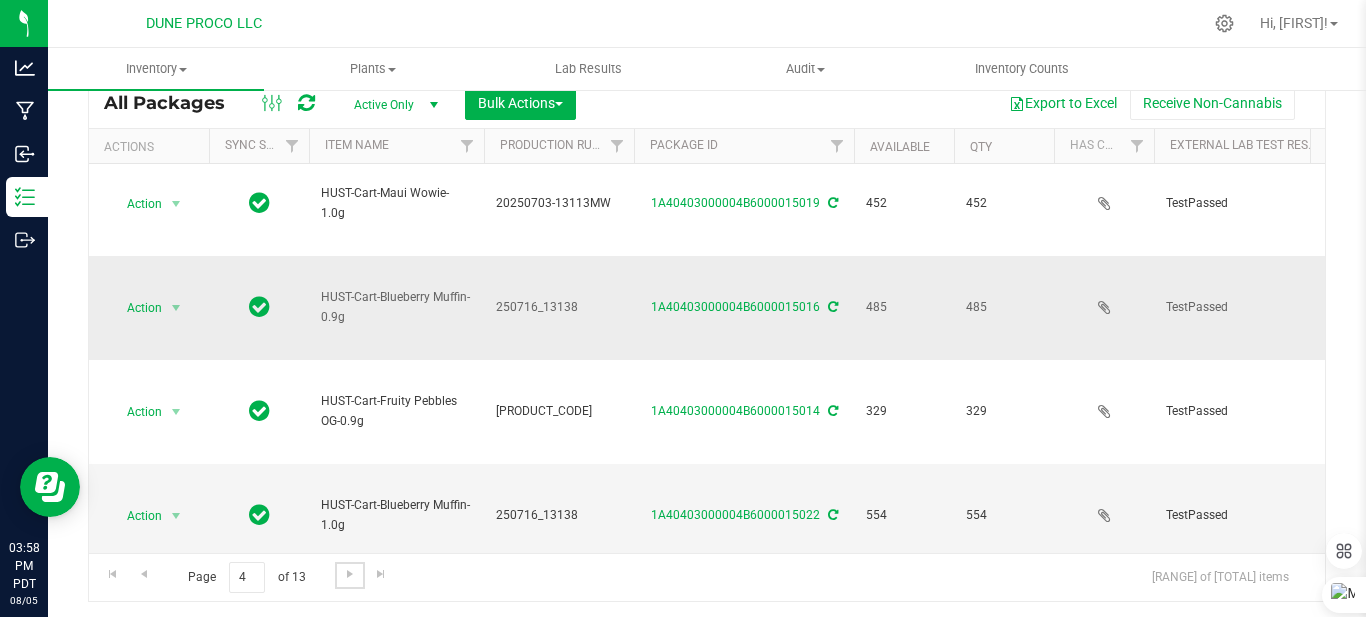 scroll, scrollTop: 1474, scrollLeft: 0, axis: vertical 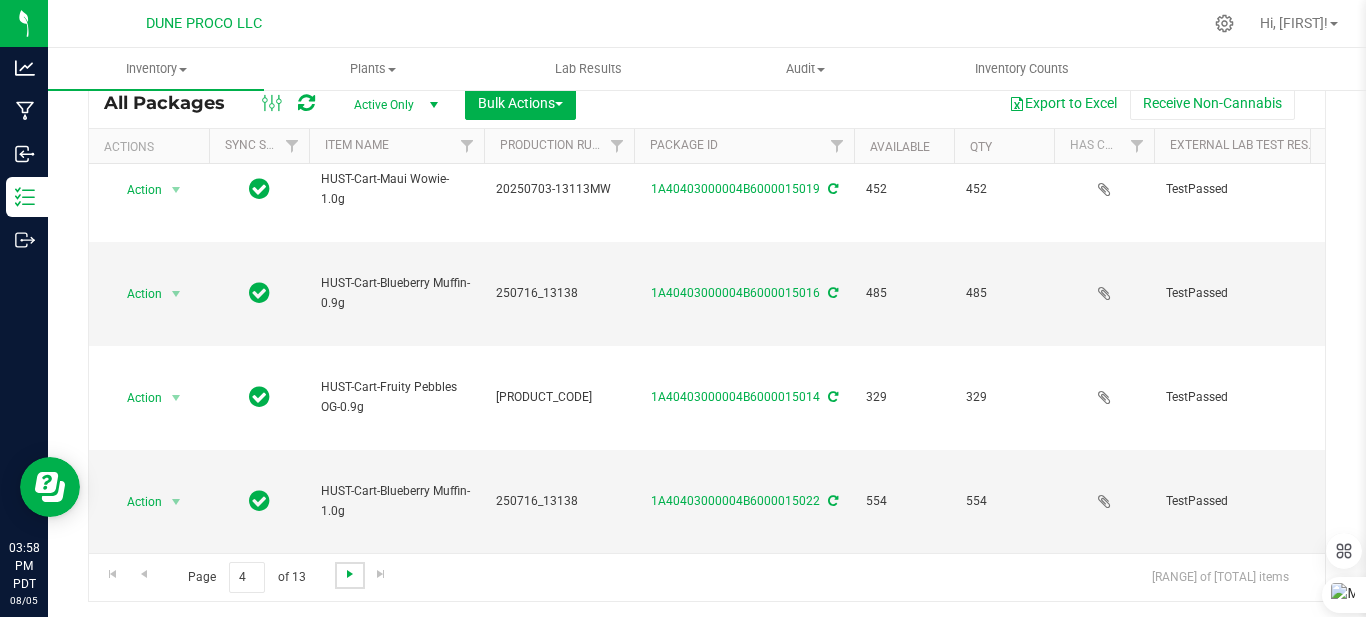 click at bounding box center (350, 574) 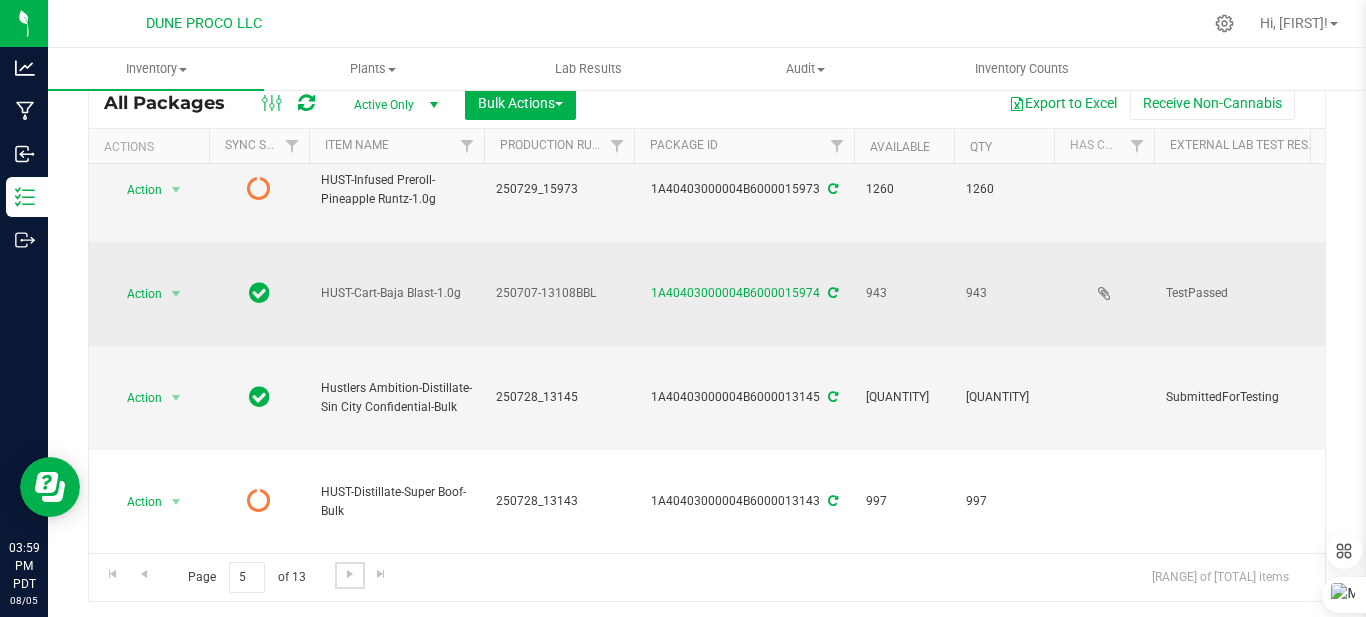 scroll, scrollTop: 300, scrollLeft: 0, axis: vertical 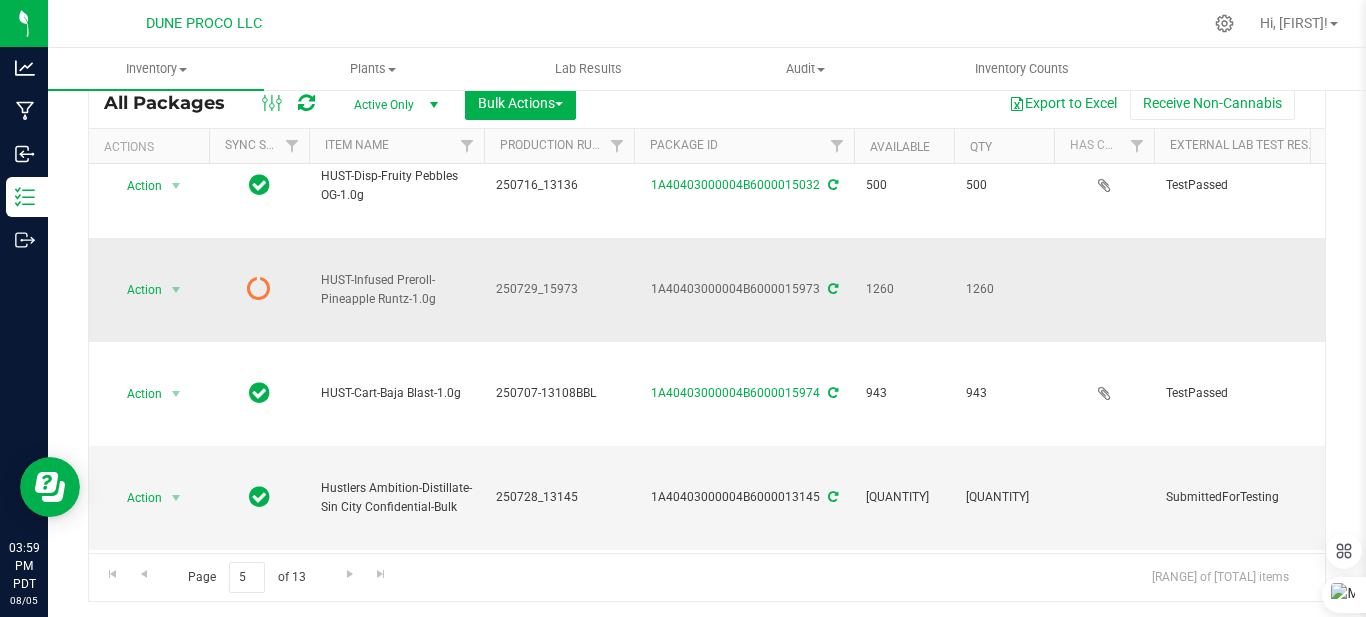 click at bounding box center (833, 289) 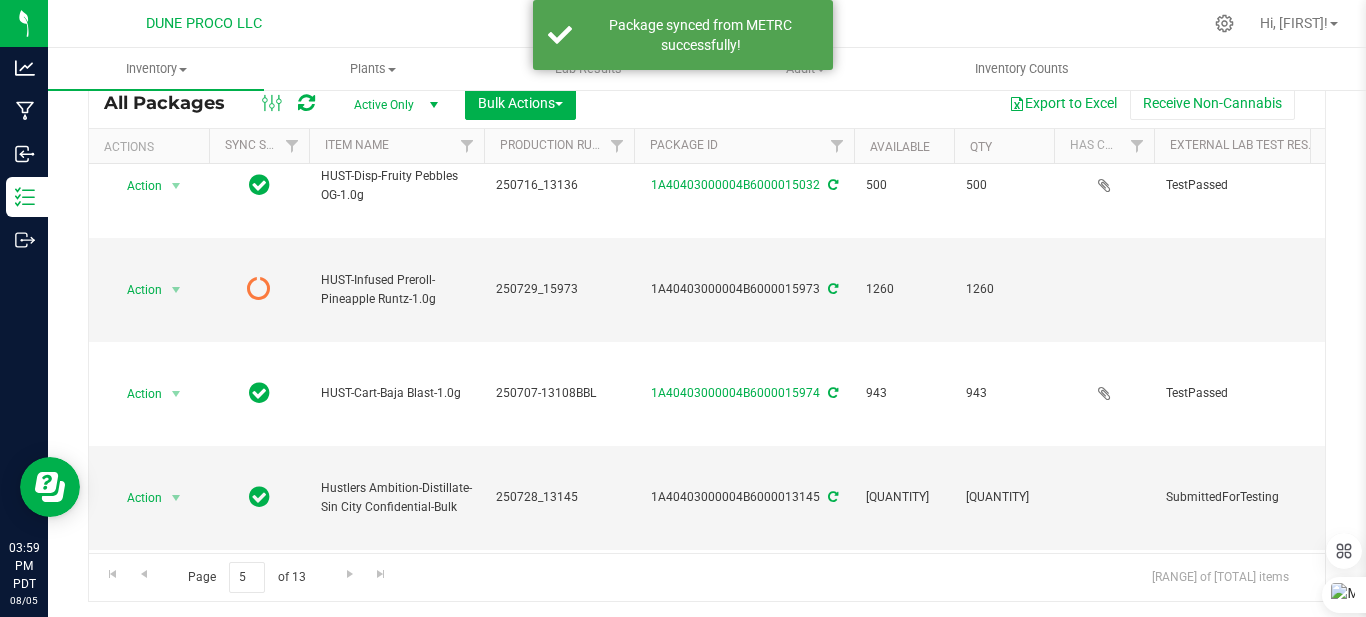 scroll, scrollTop: 0, scrollLeft: 0, axis: both 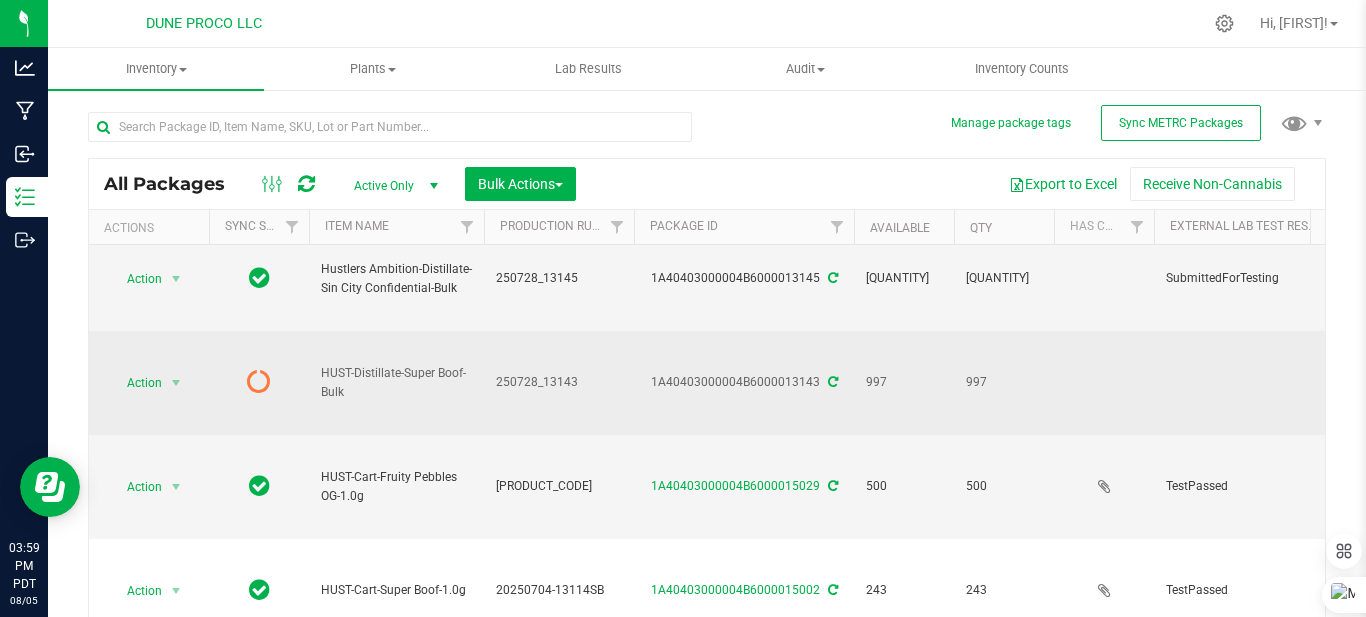 click at bounding box center (833, 382) 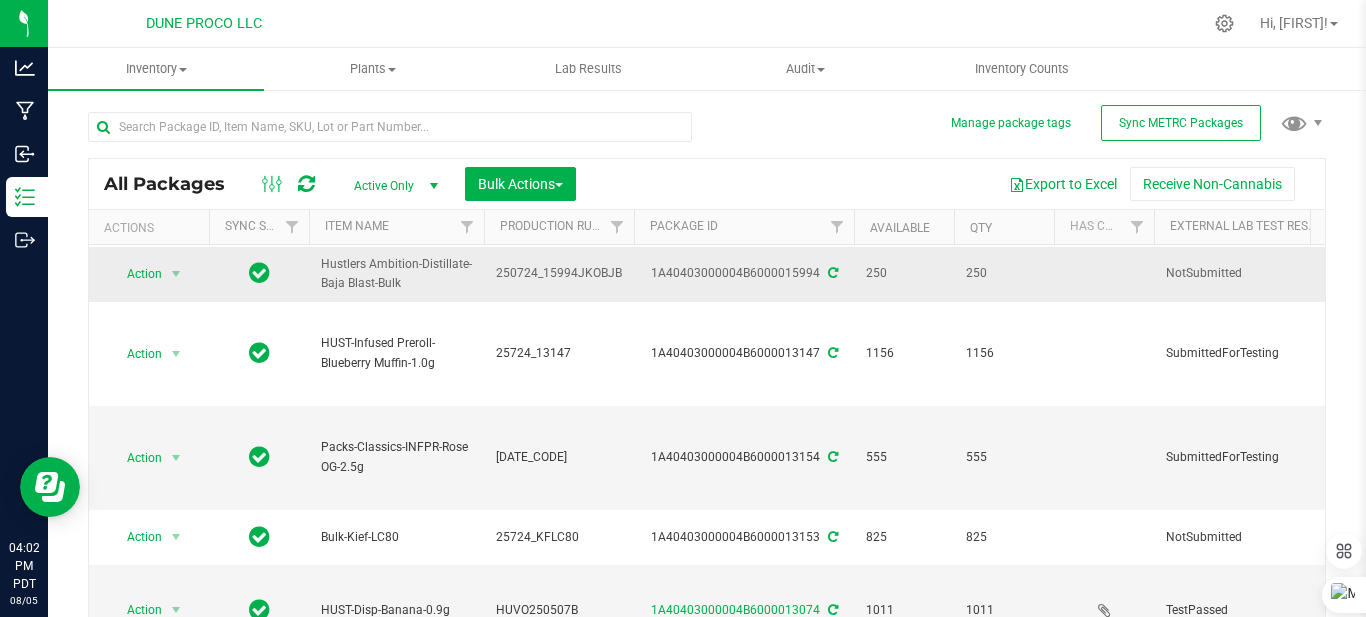 scroll, scrollTop: 1400, scrollLeft: 0, axis: vertical 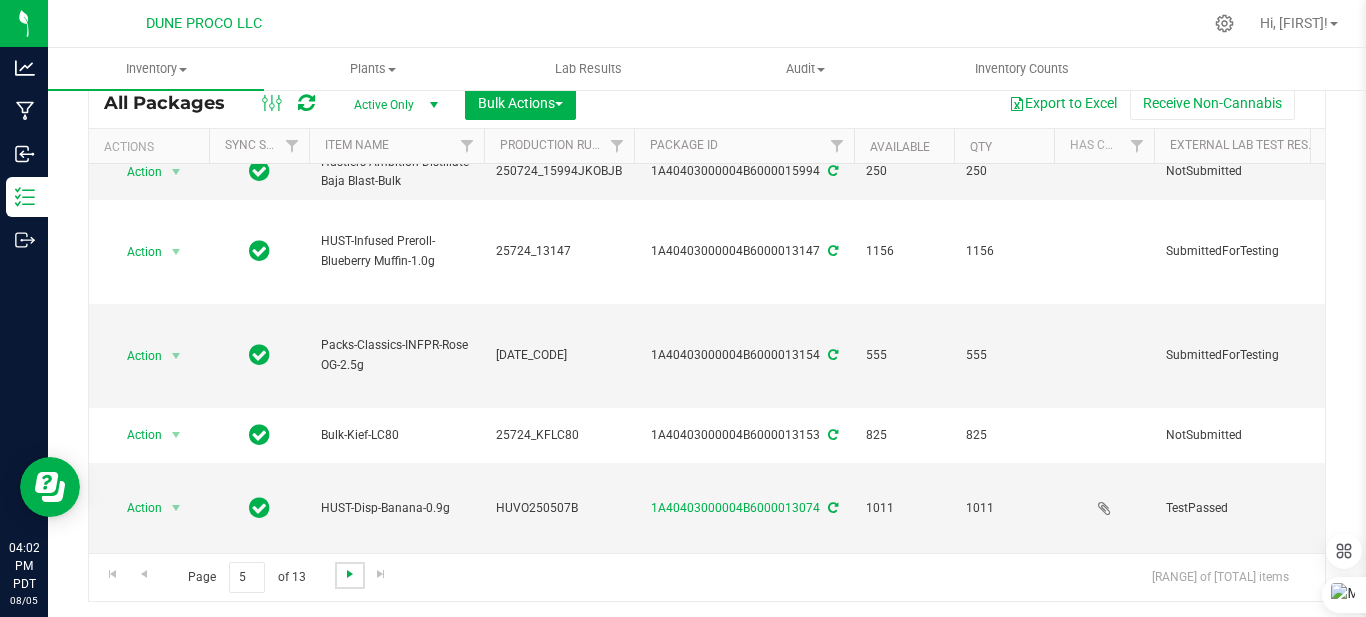 click at bounding box center [350, 574] 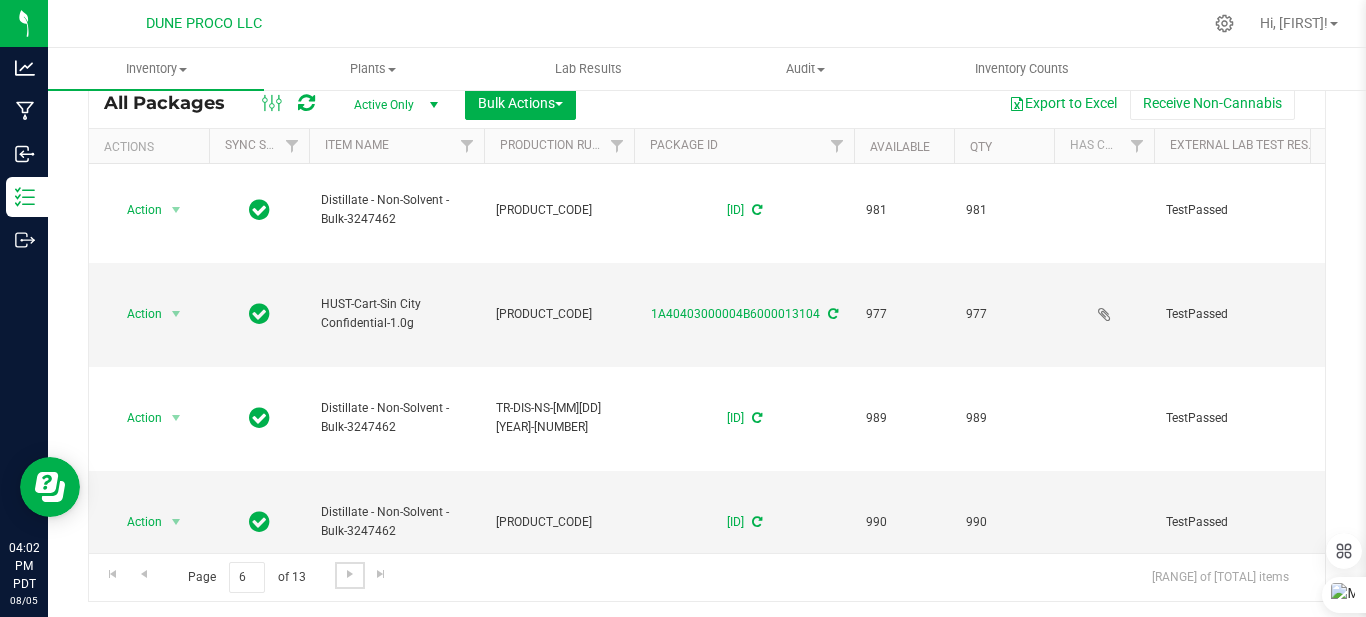 scroll, scrollTop: 0, scrollLeft: 0, axis: both 